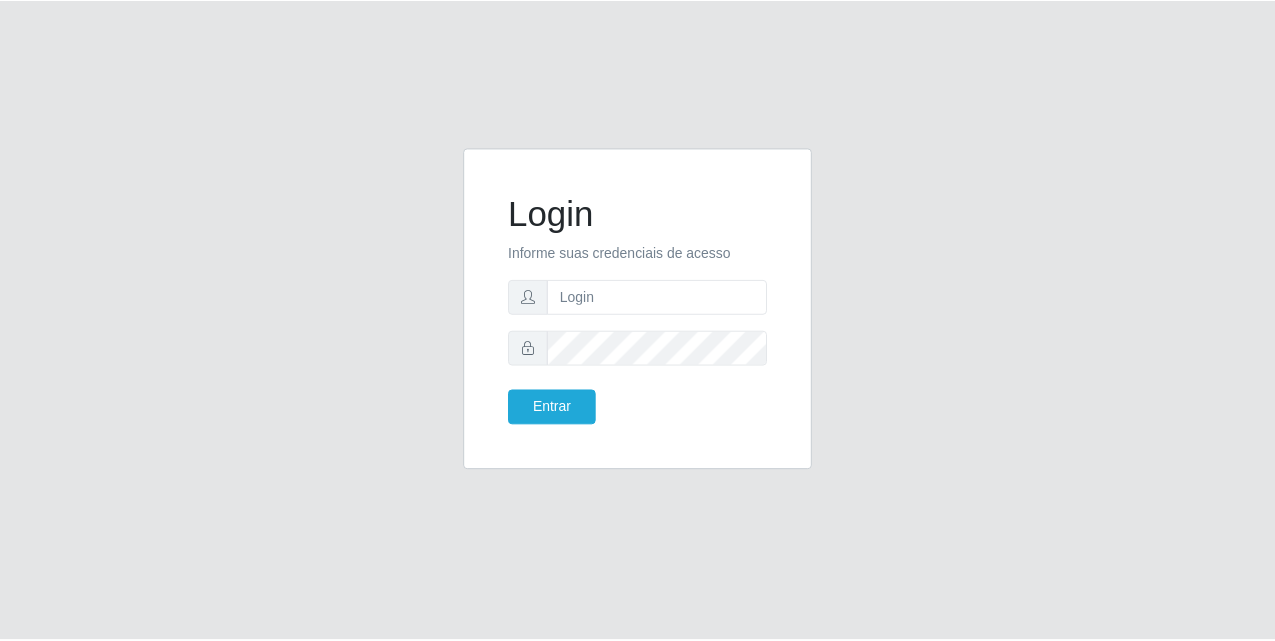 scroll, scrollTop: 0, scrollLeft: 0, axis: both 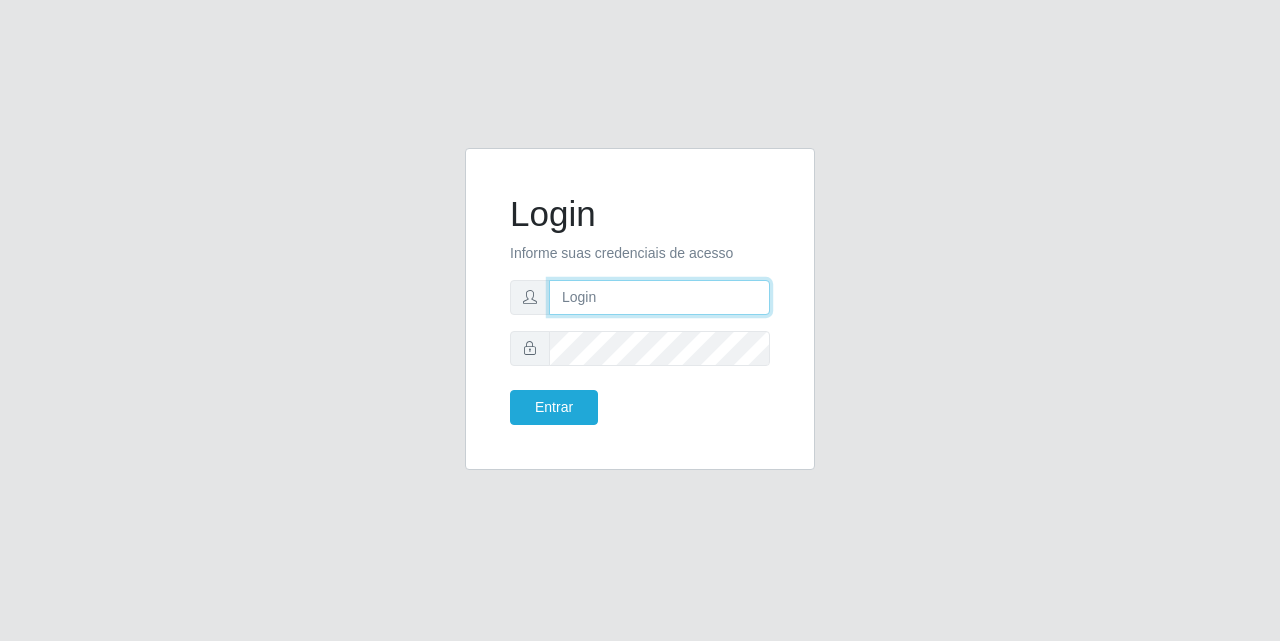 click at bounding box center [659, 297] 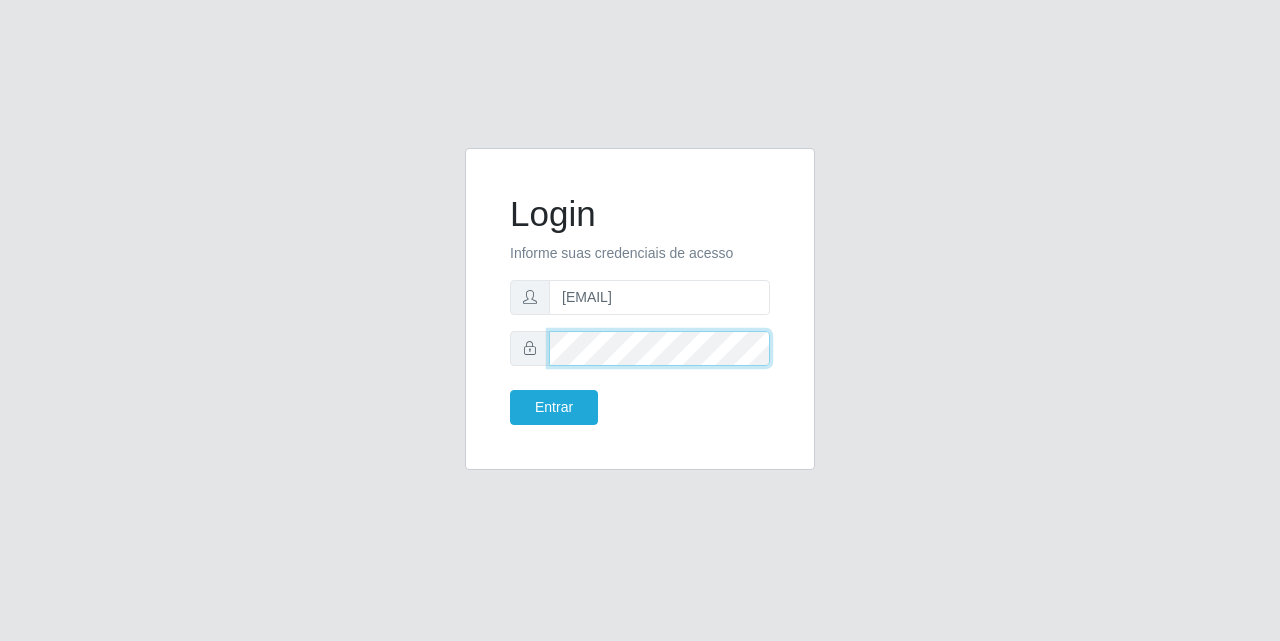 click on "Entrar" at bounding box center (554, 407) 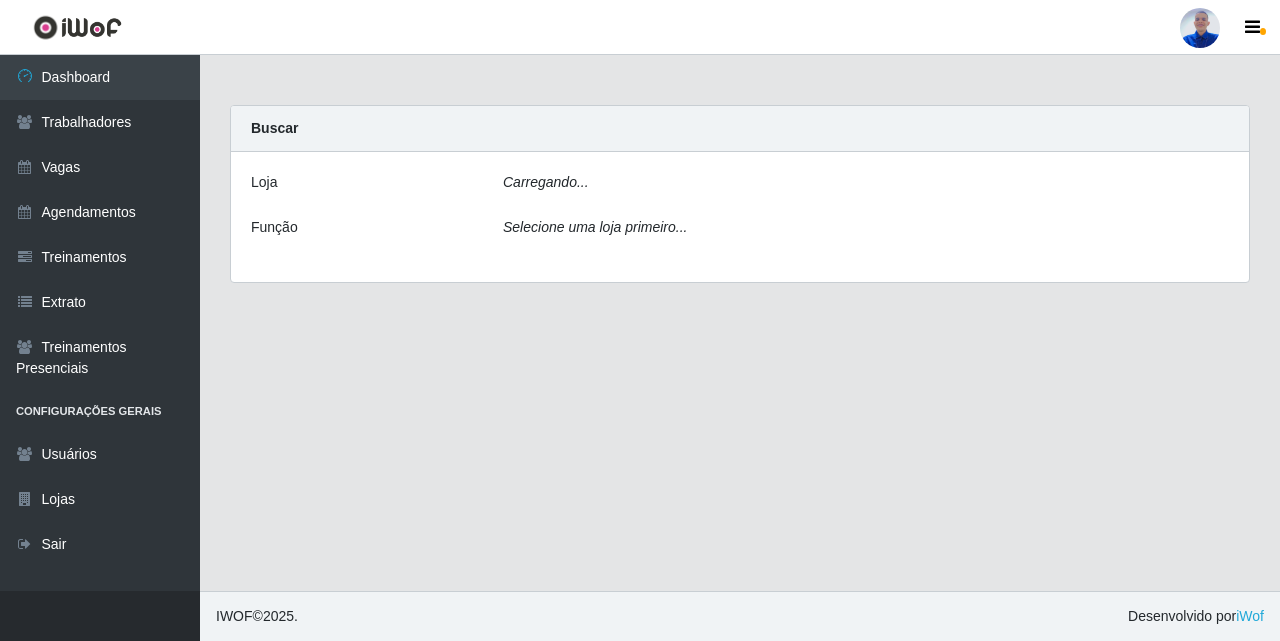 click on "Carregando...  Buscar Loja Carregando... Função Selecione uma loja primeiro..." at bounding box center (740, 323) 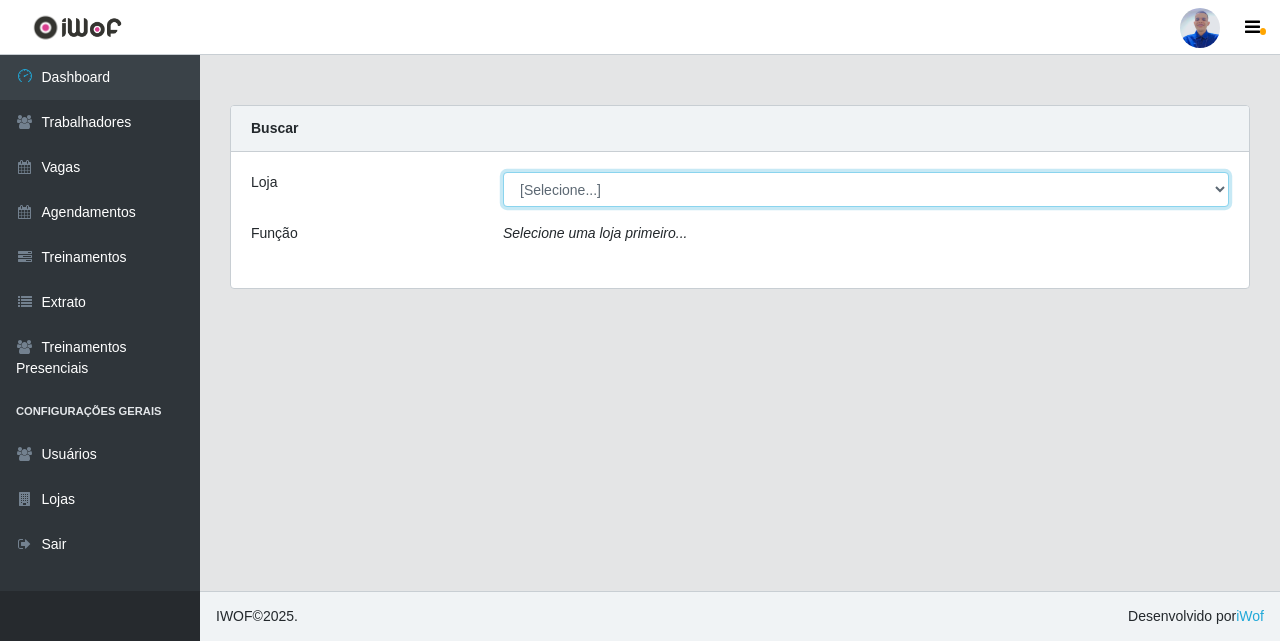 click on "[Selecione...] Supermercado São Sebastião - Unidade Camalaú" at bounding box center (866, 189) 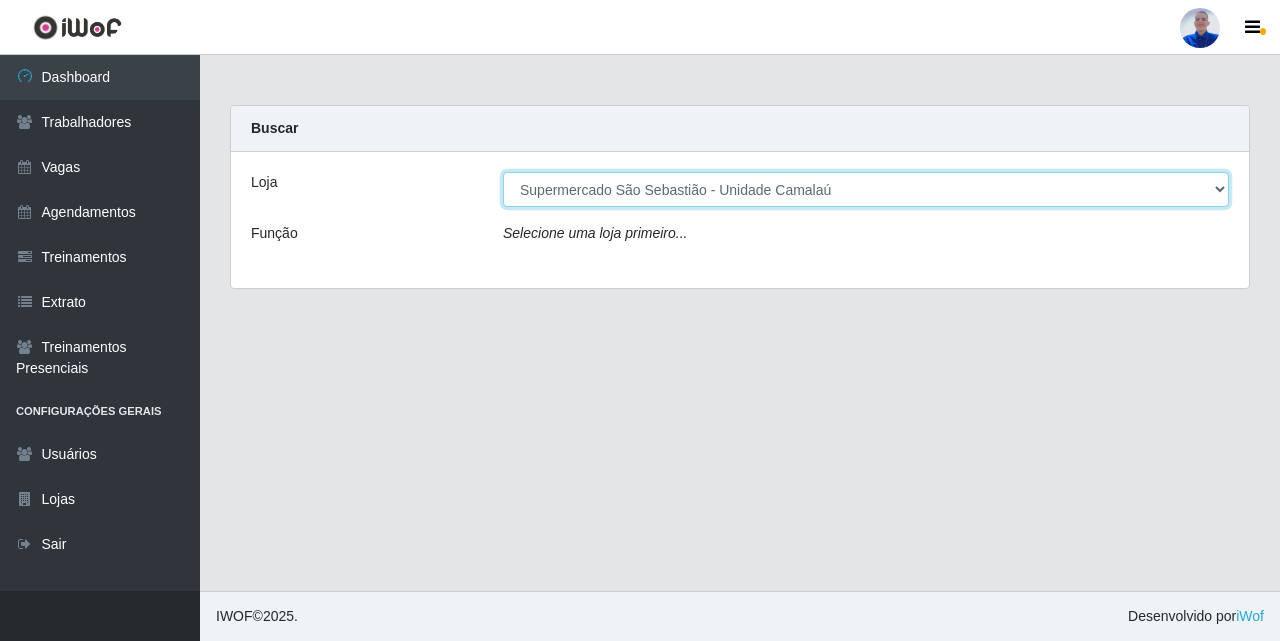 click on "[Selecione...] Supermercado São Sebastião - Unidade Camalaú" at bounding box center [866, 189] 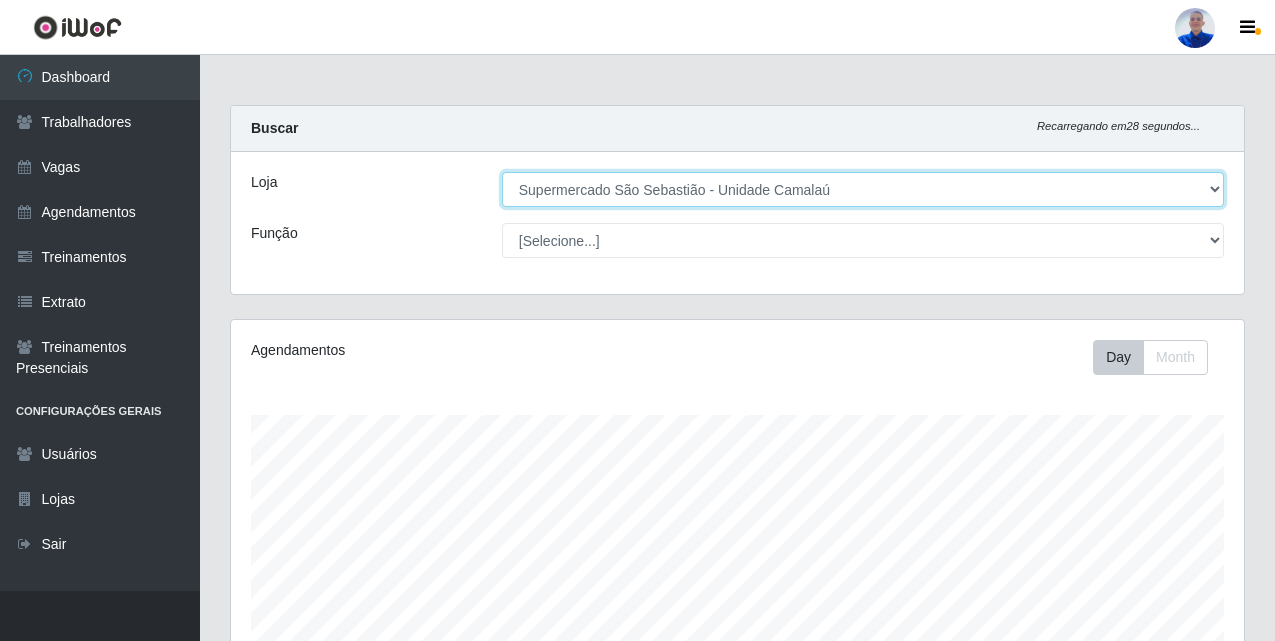 scroll, scrollTop: 999585, scrollLeft: 998987, axis: both 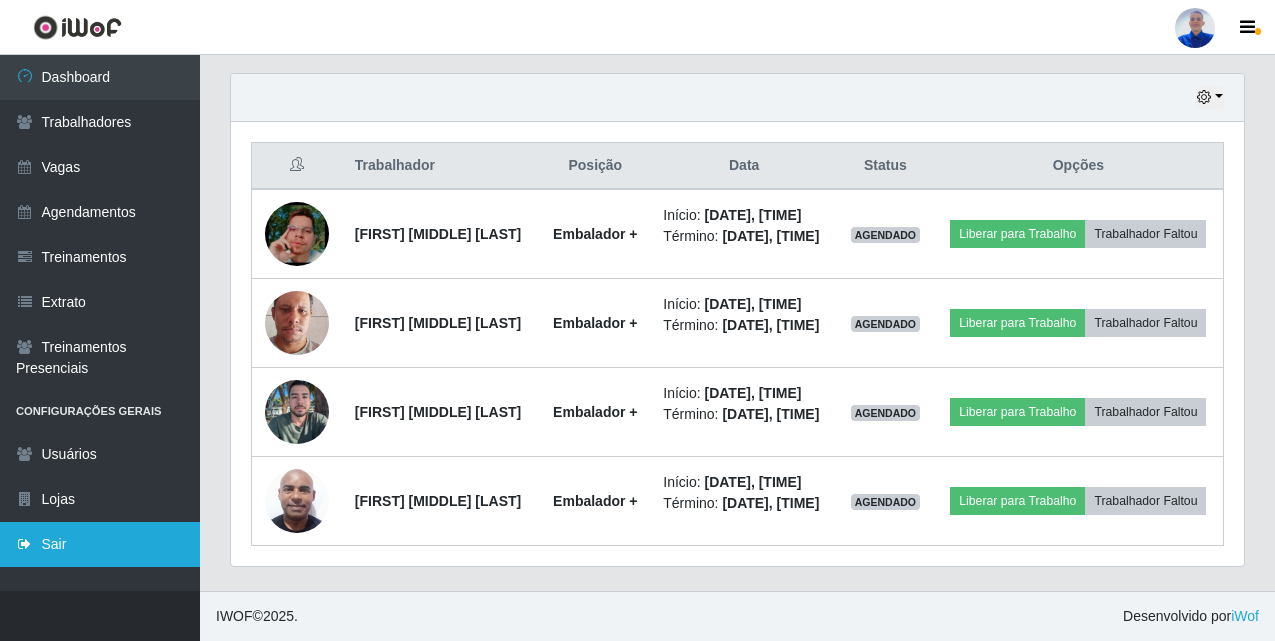 click on "Sair" at bounding box center (100, 544) 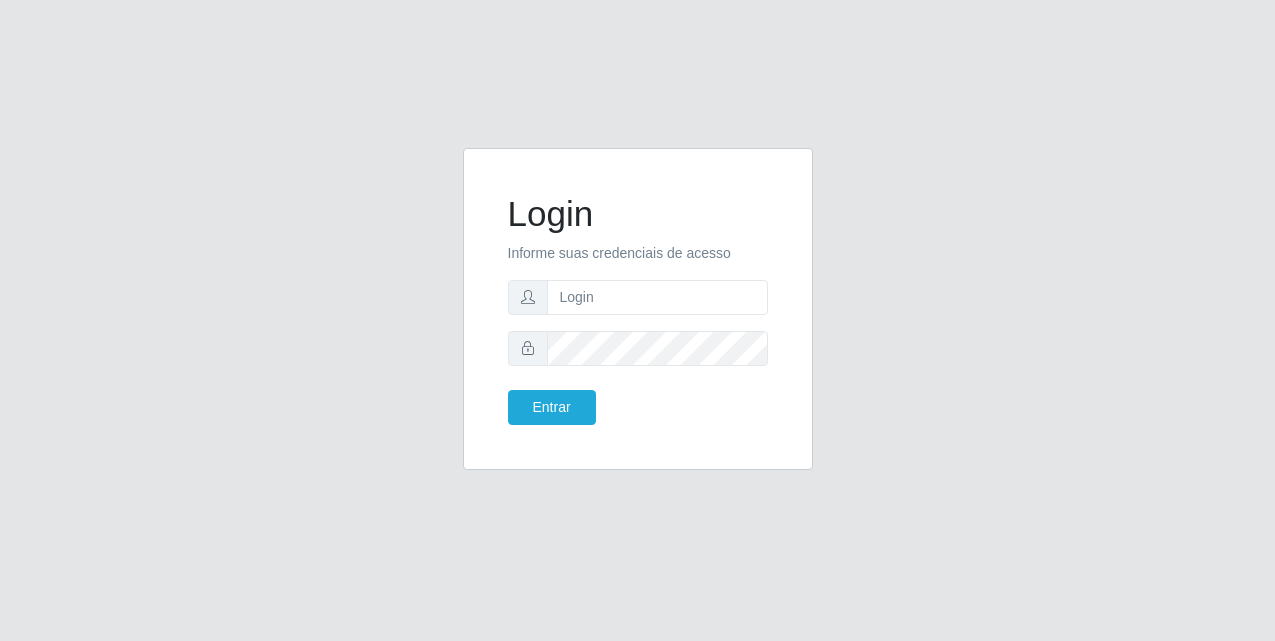 scroll, scrollTop: 0, scrollLeft: 0, axis: both 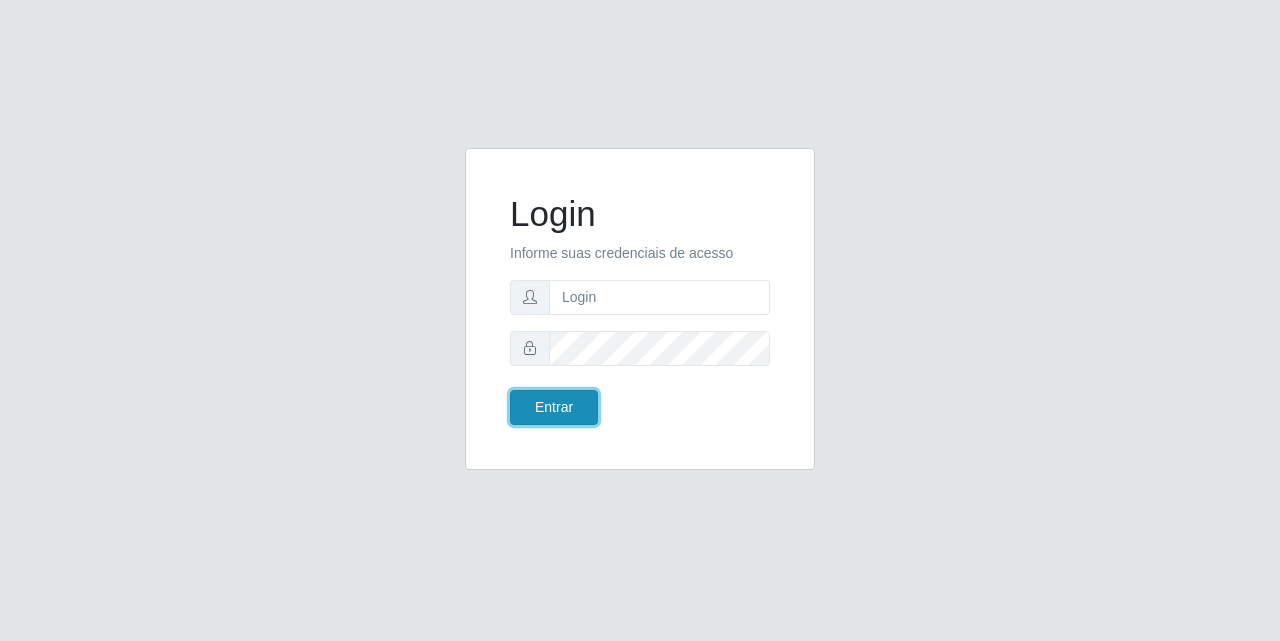 click on "Entrar" at bounding box center (554, 407) 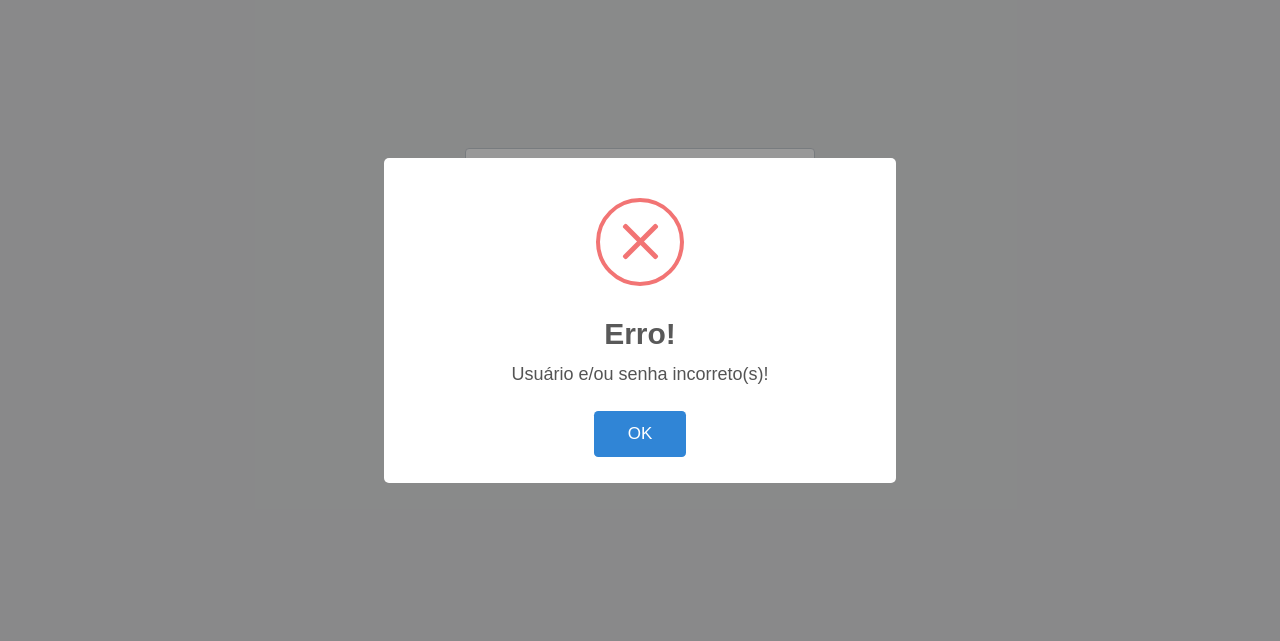 click on "Erro! × Usuário e/ou senha incorreto(s)! OK Cancel" at bounding box center (640, 320) 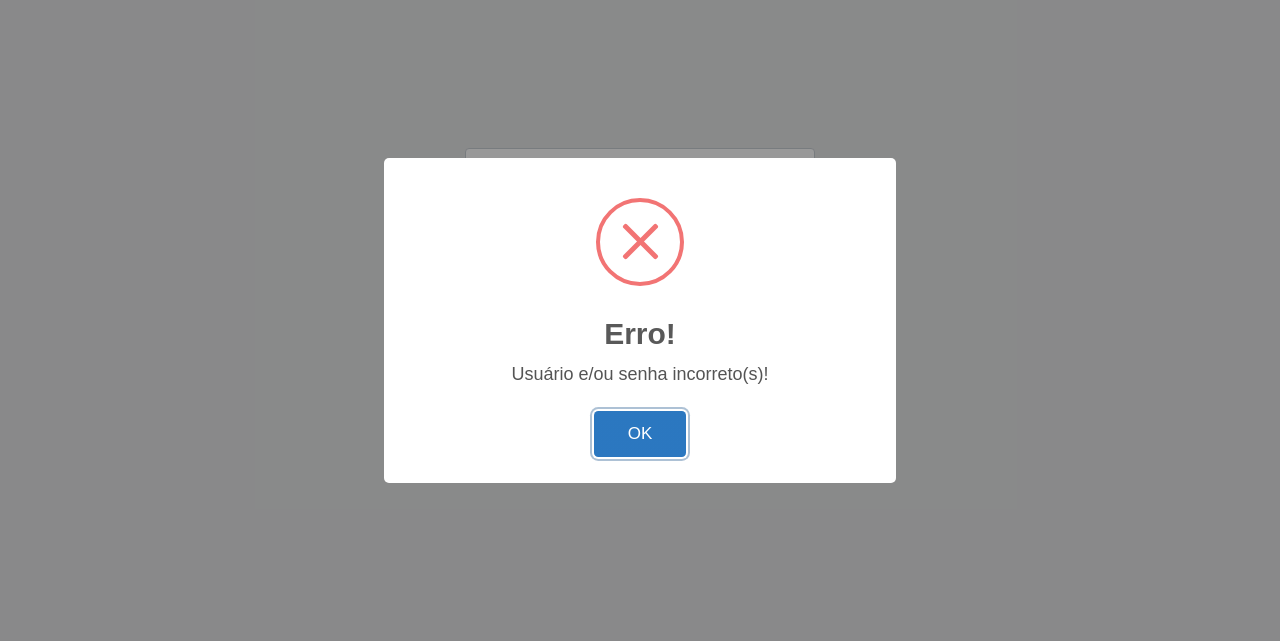 click on "OK" at bounding box center (640, 434) 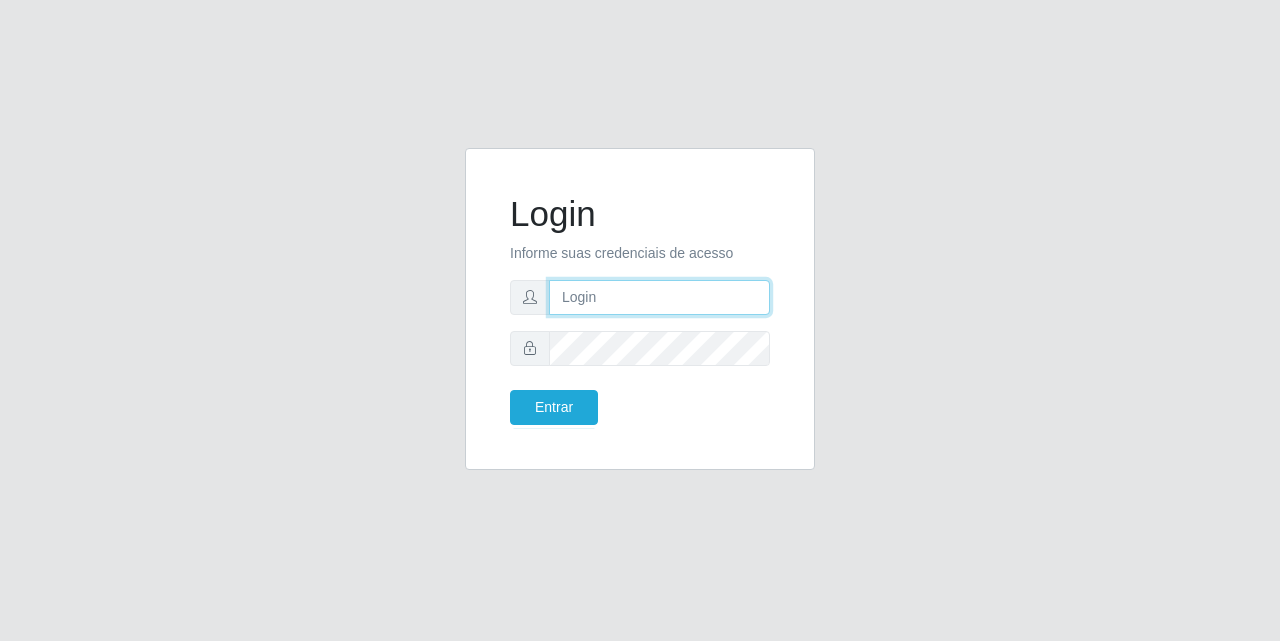 click at bounding box center [659, 297] 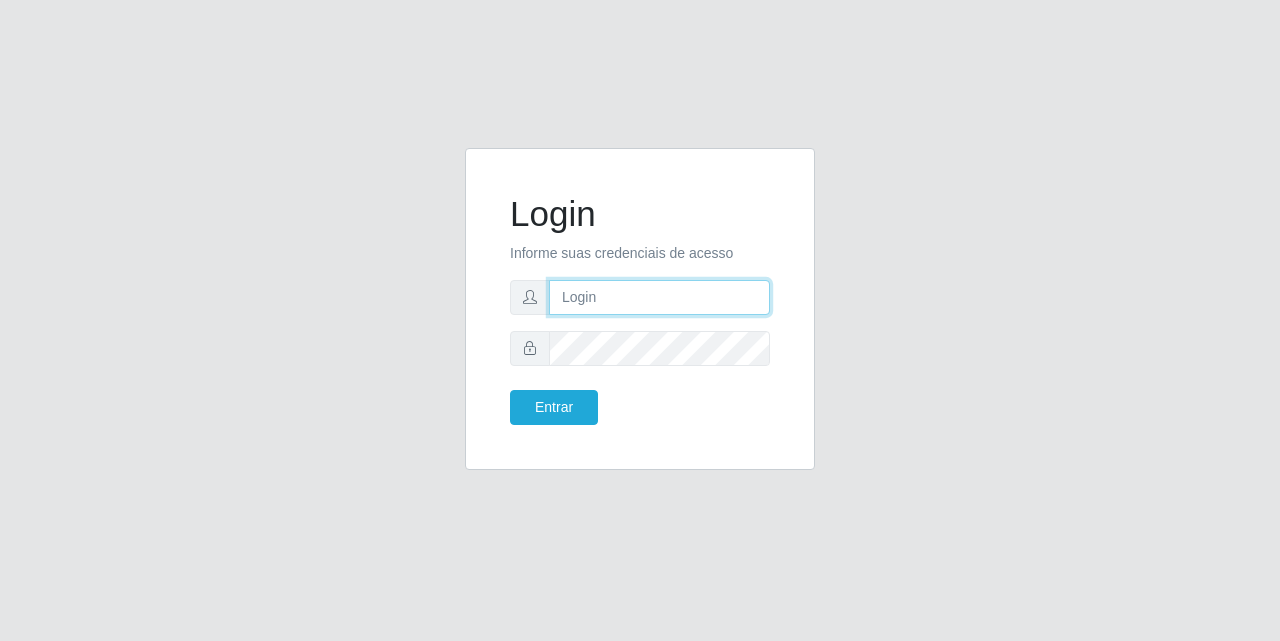 type on "[EMAIL]" 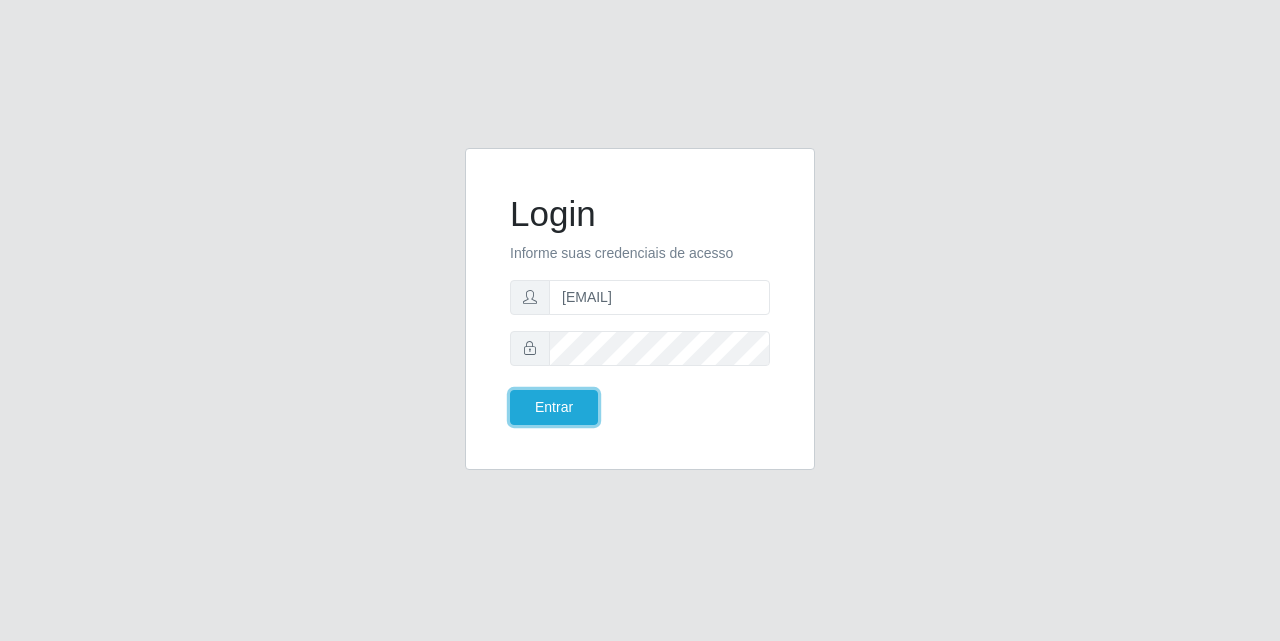 type 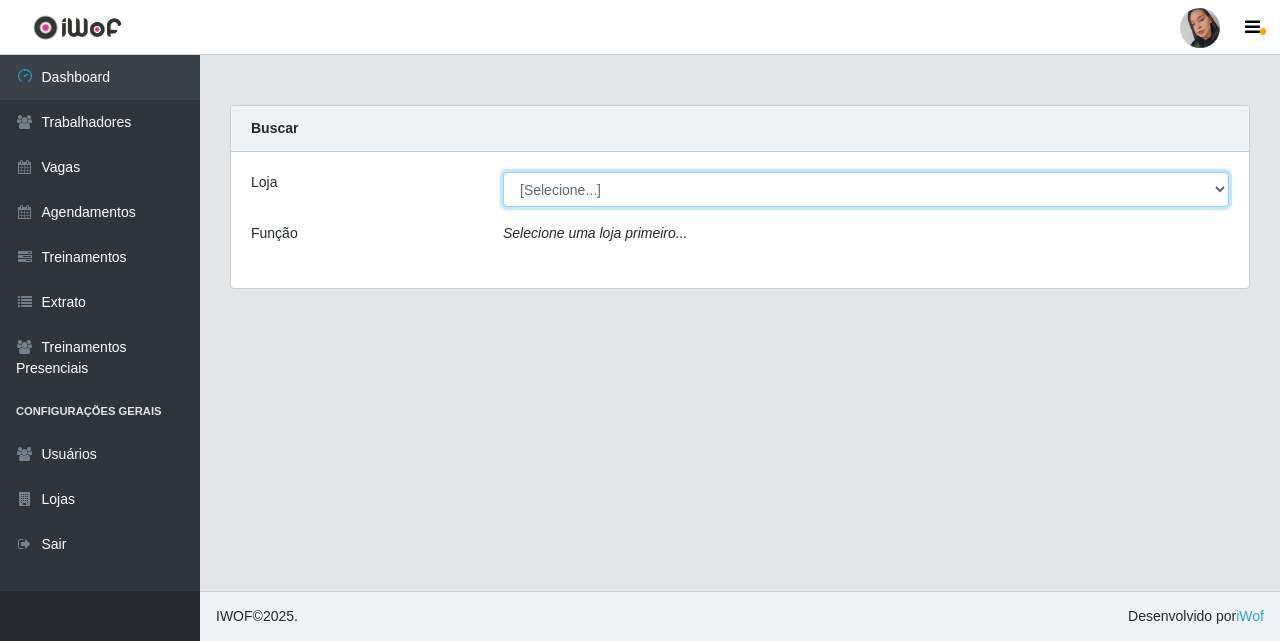 drag, startPoint x: 676, startPoint y: 192, endPoint x: 675, endPoint y: 206, distance: 14.035668 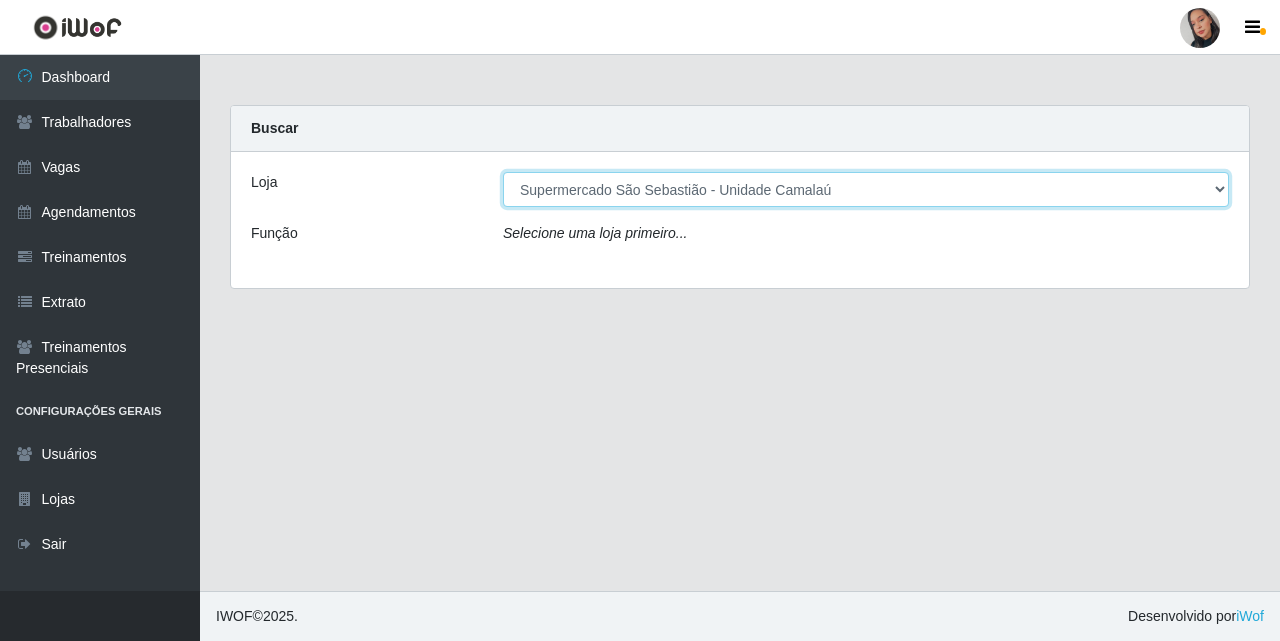 click on "[Selecione...] Supermercado São Sebastião - Unidade Camalaú" at bounding box center [866, 189] 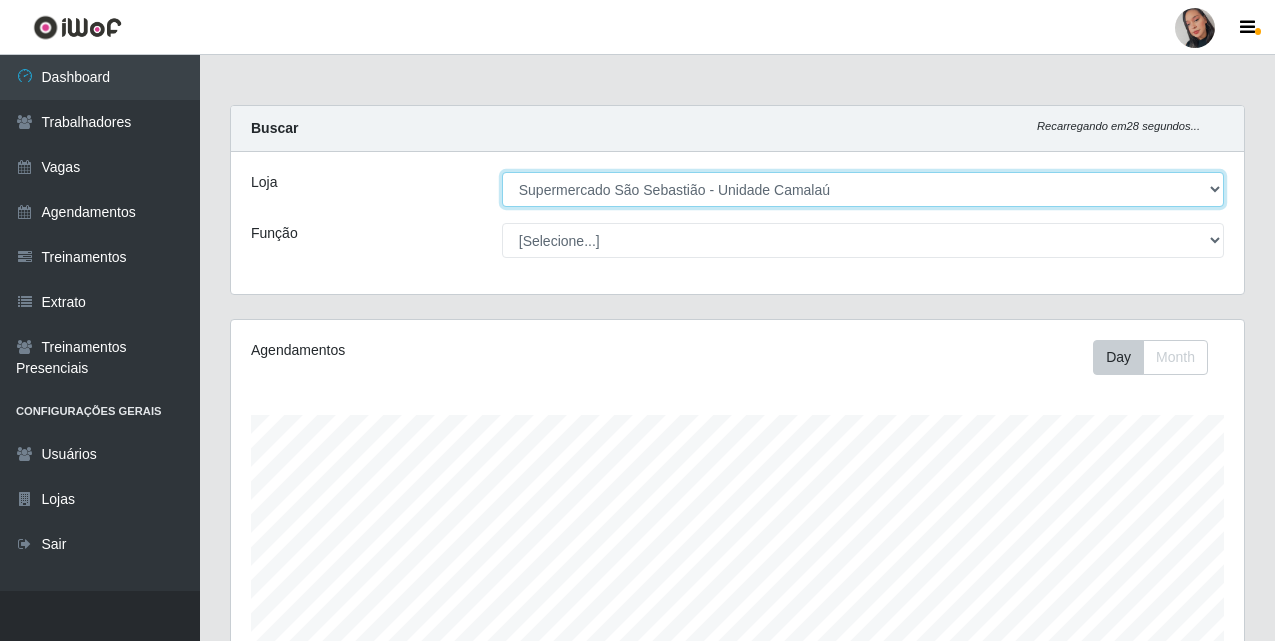 scroll, scrollTop: 999585, scrollLeft: 998987, axis: both 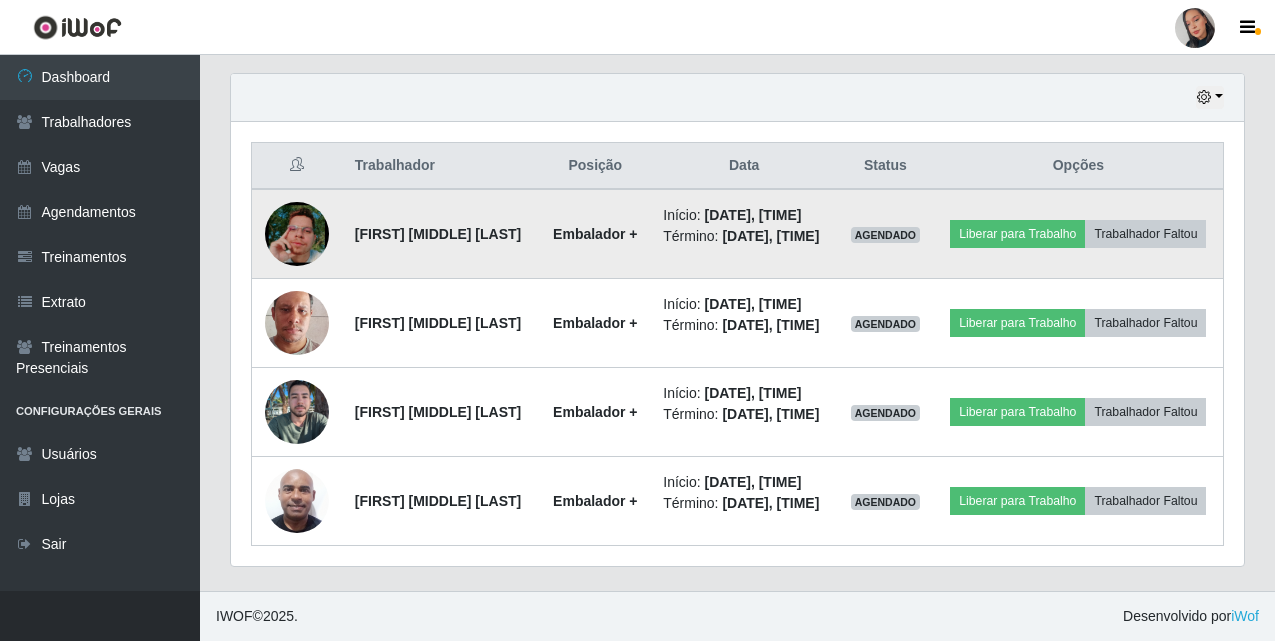 click at bounding box center (297, 234) 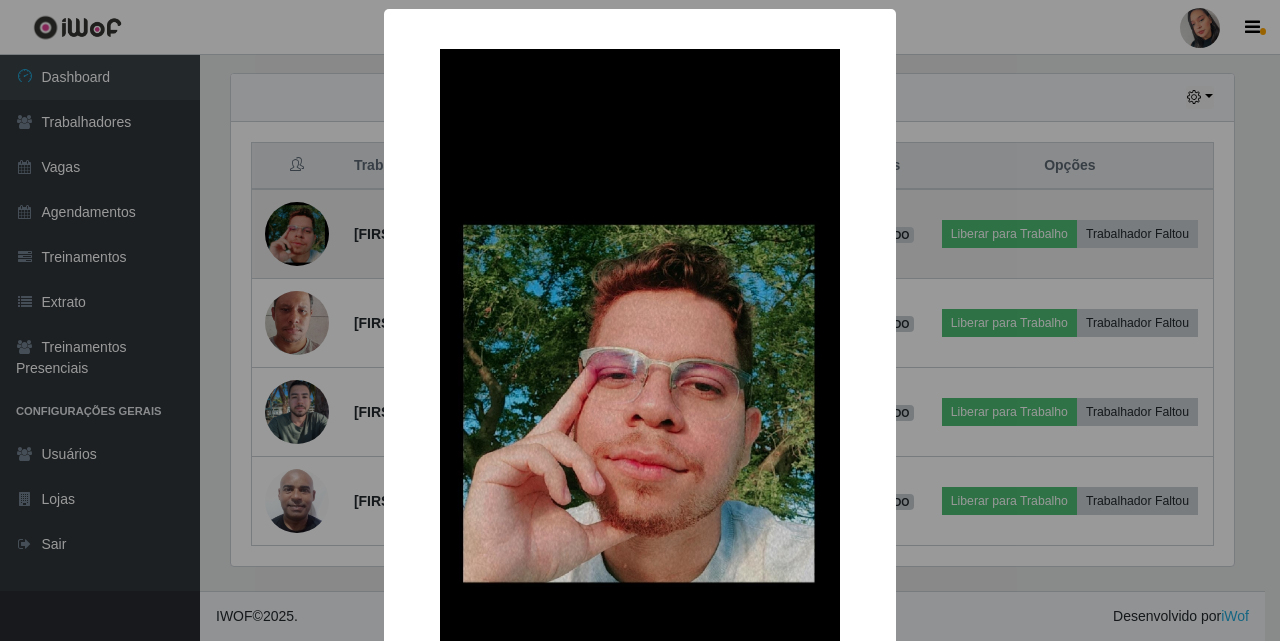 click on "× OK Cancel" at bounding box center (640, 320) 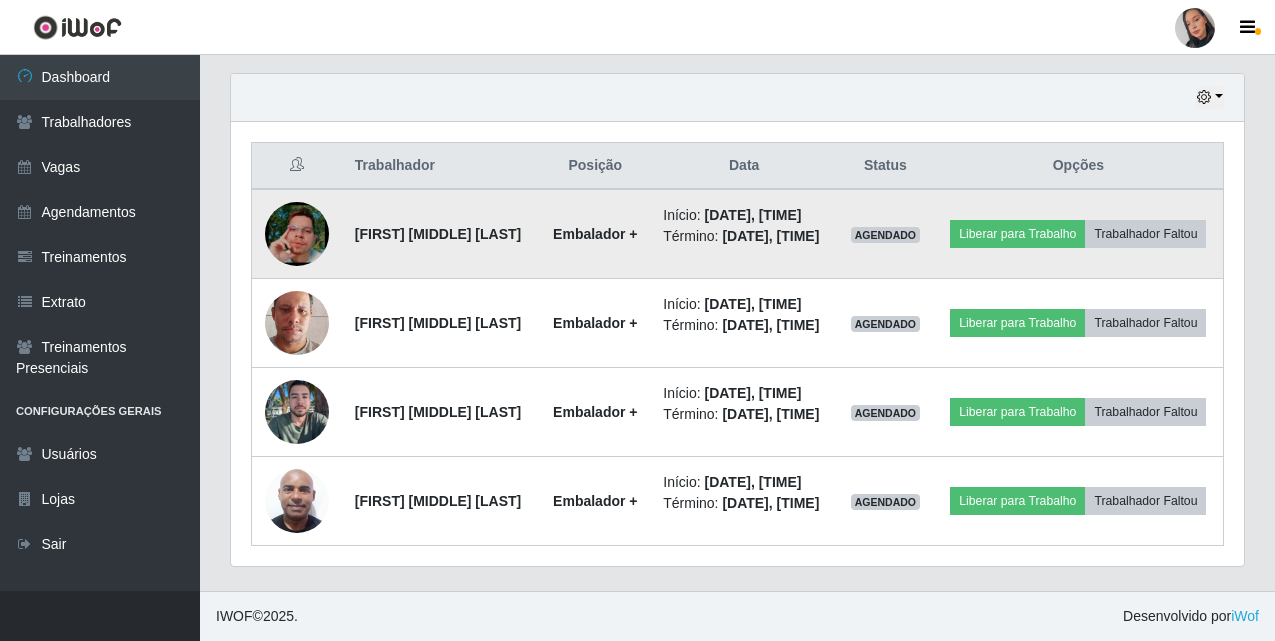 scroll, scrollTop: 999585, scrollLeft: 998987, axis: both 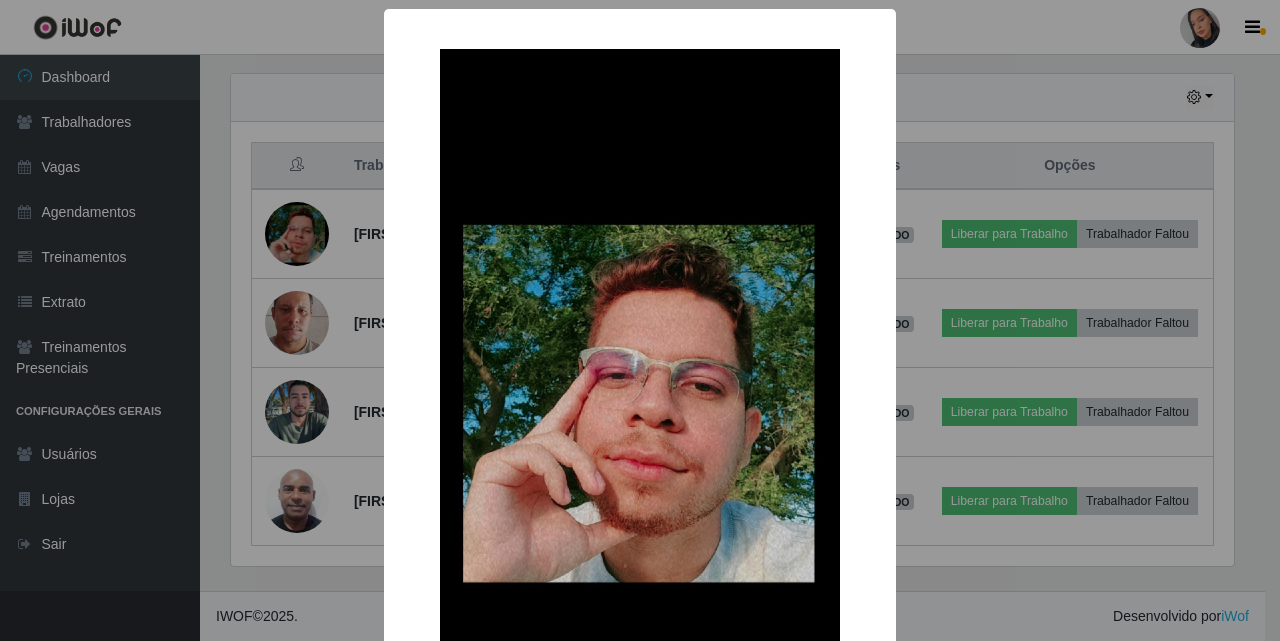 click on "× OK Cancel" at bounding box center (640, 320) 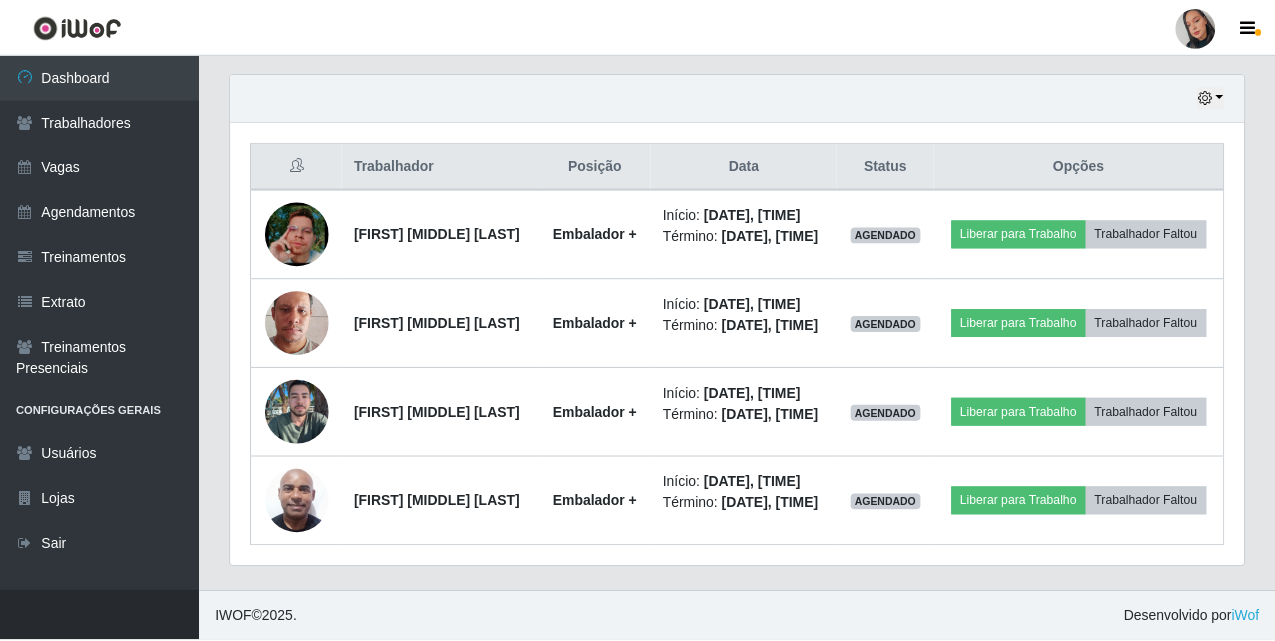 scroll, scrollTop: 999585, scrollLeft: 998987, axis: both 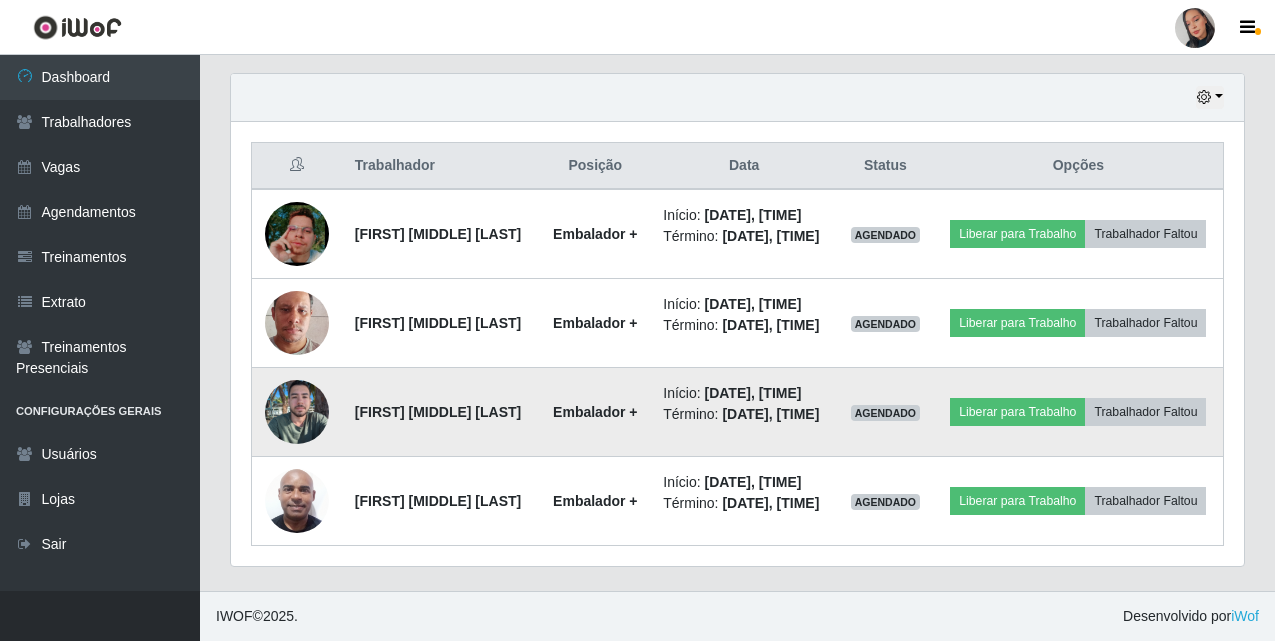 click at bounding box center [297, 412] 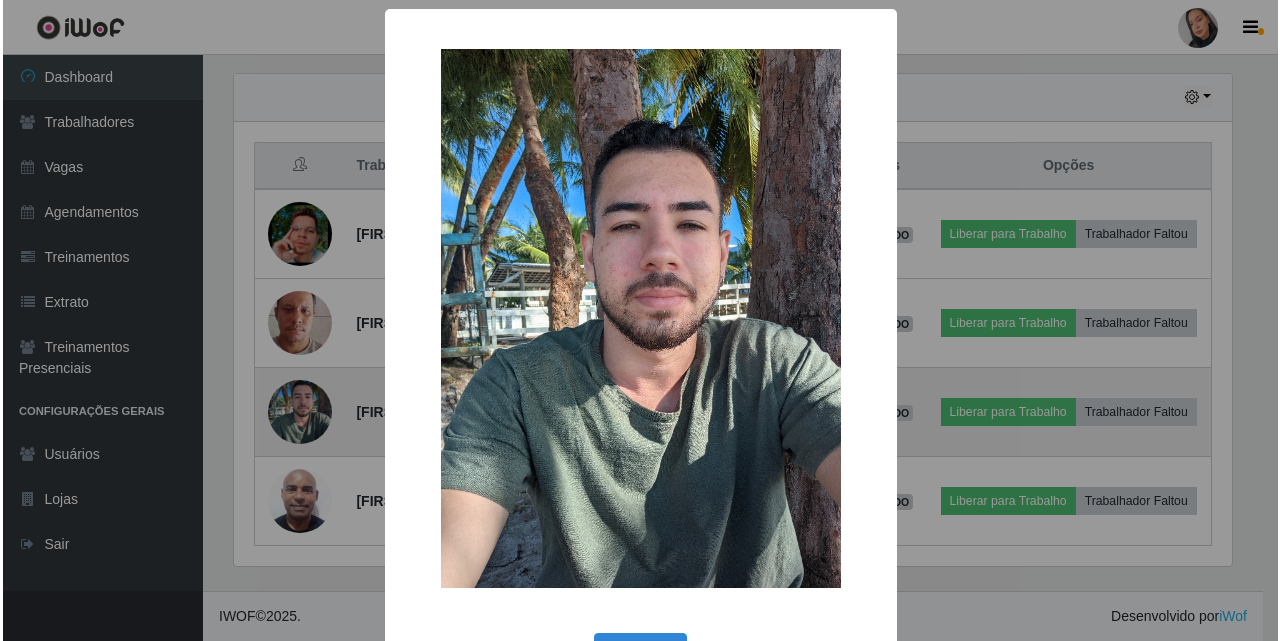 scroll, scrollTop: 999585, scrollLeft: 998997, axis: both 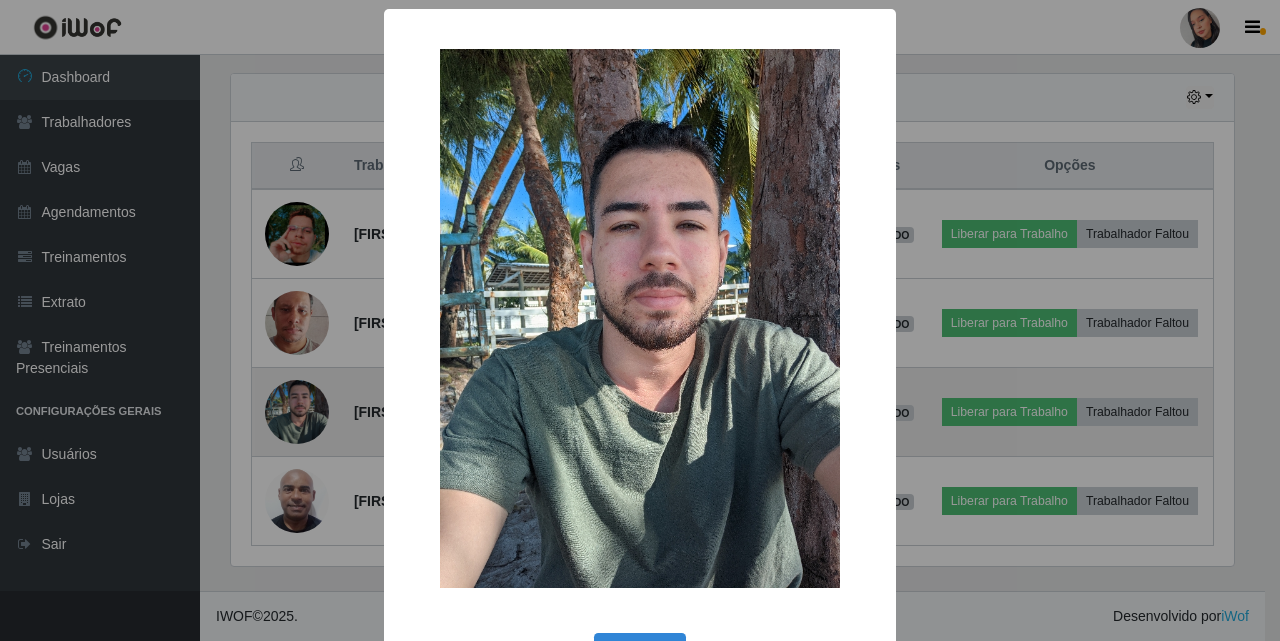 click on "× OK Cancel" at bounding box center (640, 320) 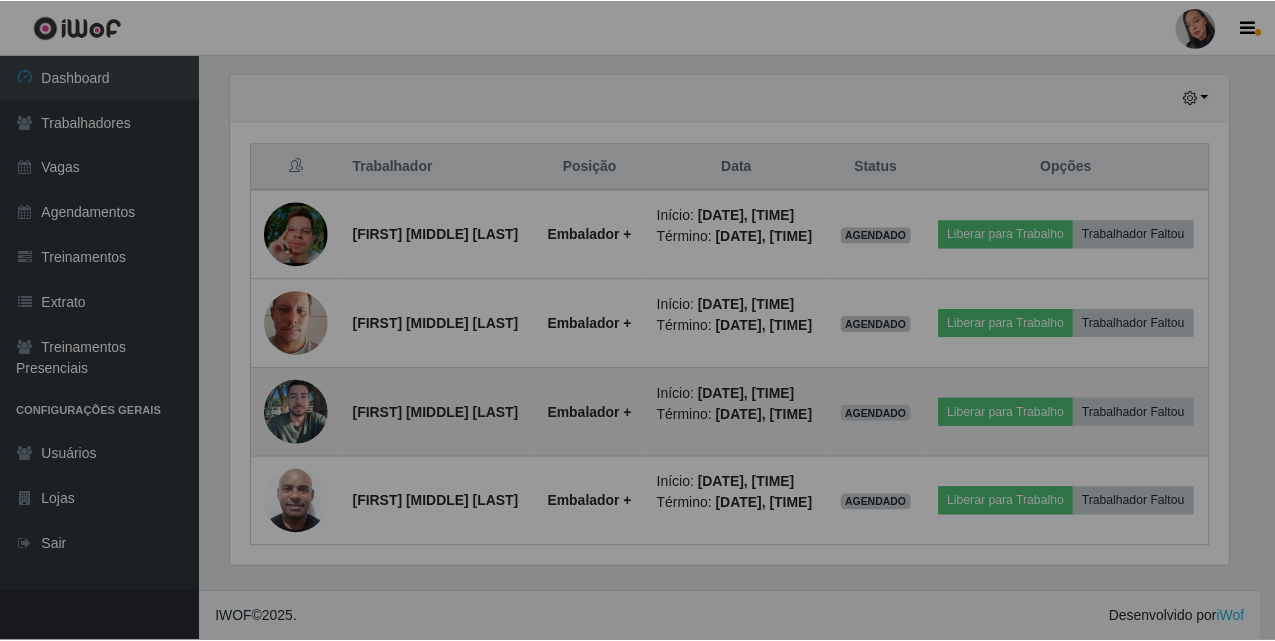 scroll, scrollTop: 999585, scrollLeft: 998987, axis: both 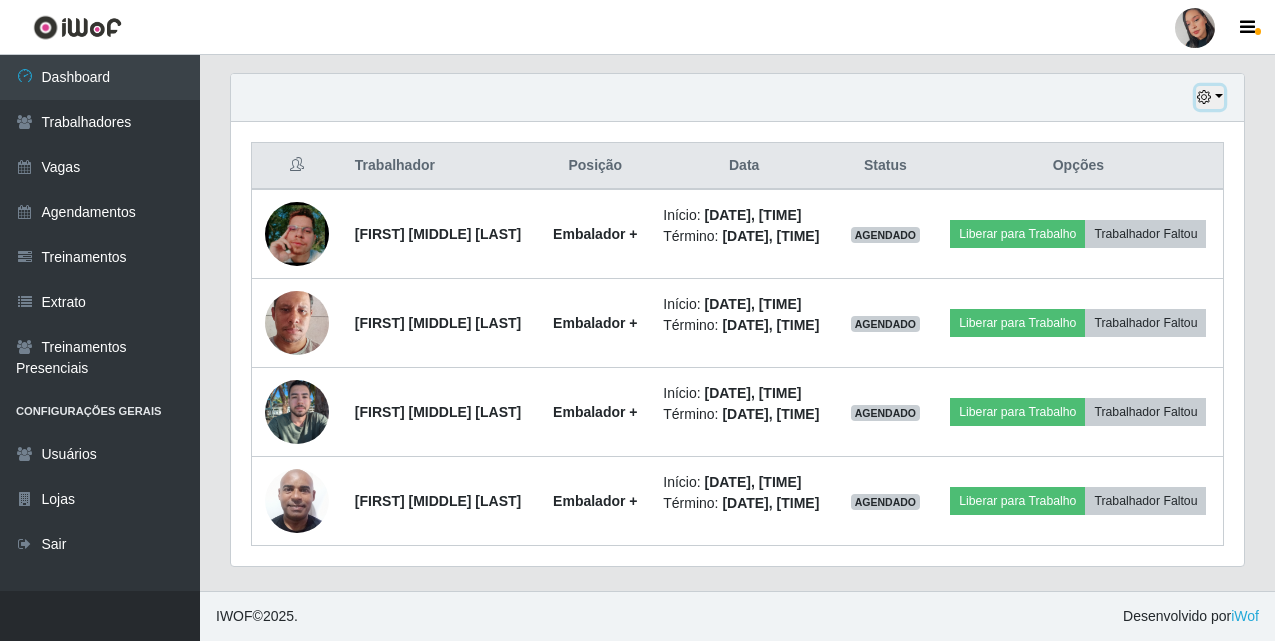 click at bounding box center [1210, 97] 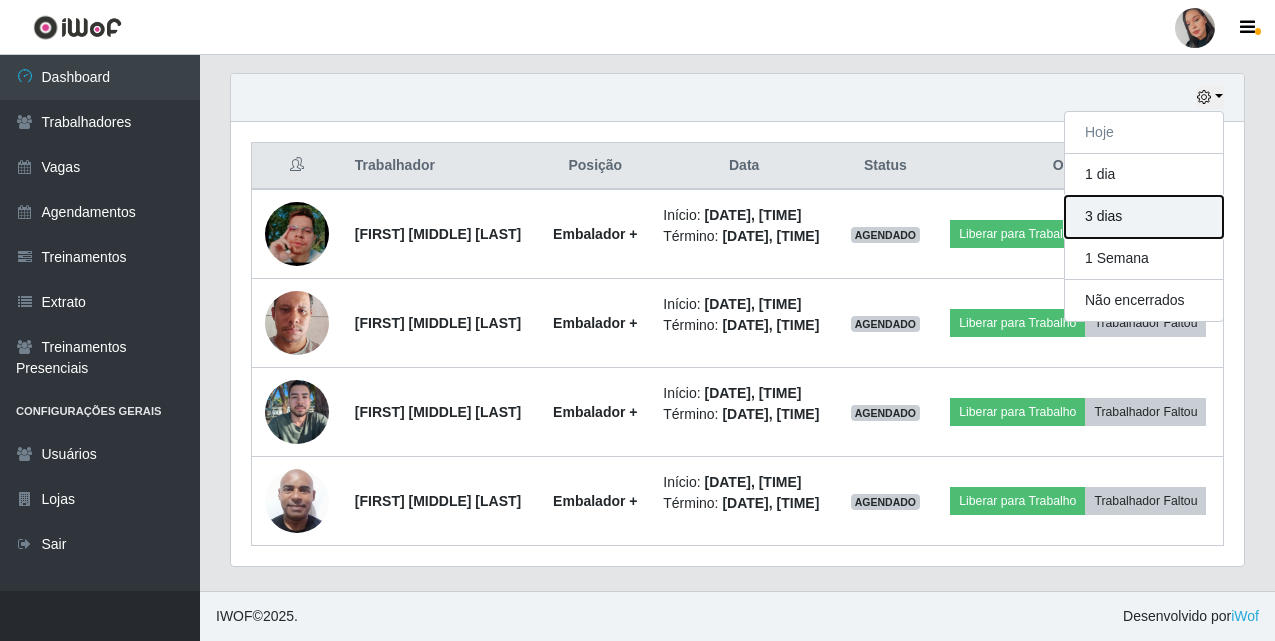 click on "3 dias" at bounding box center [1144, 217] 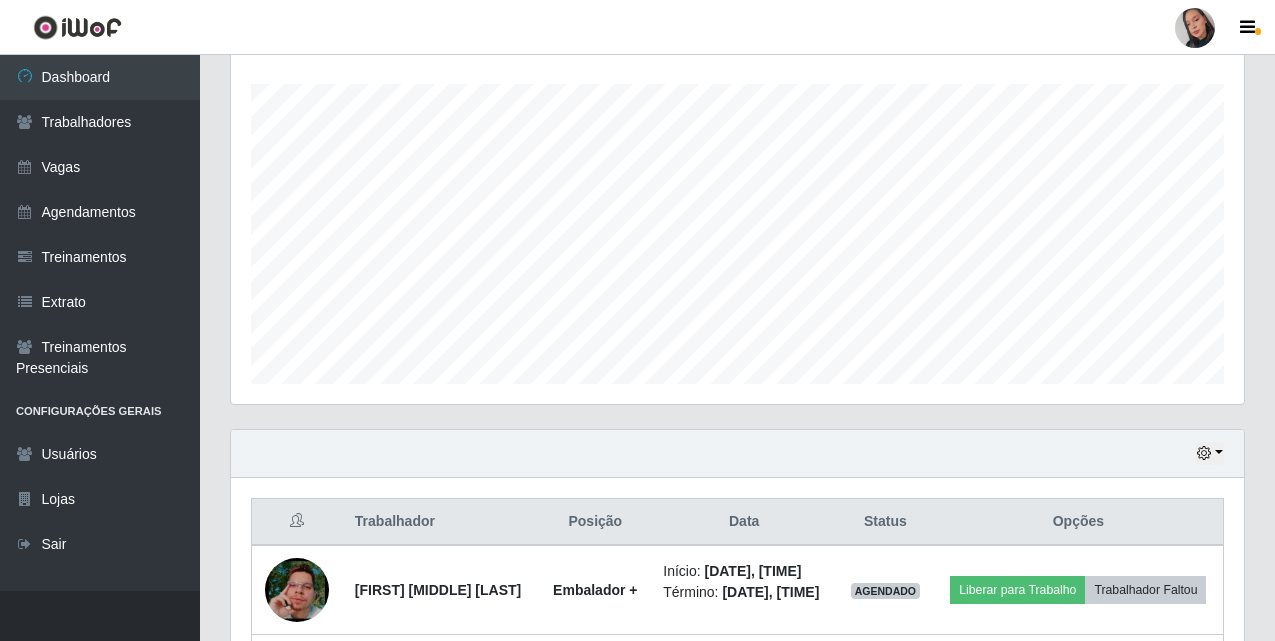 scroll, scrollTop: 700, scrollLeft: 0, axis: vertical 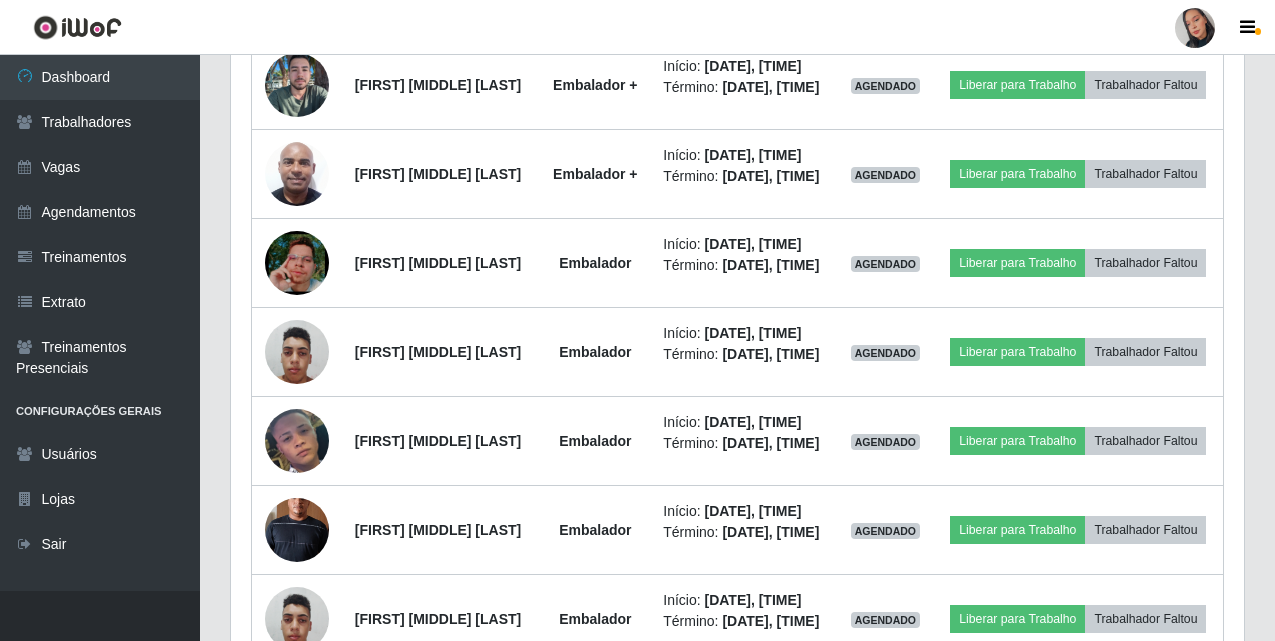 click on "Carregando...  Buscar Recarregando em  27   segundos... Loja [Selecione...] Supermercado São Sebastião - Unidade Camalaú Função [Selecione...] ASG ASG + ASG ++ Auxiliar de entrega + Auxiliar de entrega ++ Auxiliar de Estacionamento Auxiliar de Estacionamento + Auxiliar de Estacionamento ++ Auxiliar de Estoque Auxiliar de Estoque + Auxiliar de Estoque ++ Balconista Balconista + Balconista ++ Balconista de Açougue  Balconista de Açougue + Balconista de Açougue ++ Embalador Embalador + Embalador ++ Entregador Operador de Caixa Operador de Caixa + Operador de Caixa ++ Repositor  Repositor + Repositor ++ Agendamentos Day Month   Hoje 1 dia 3 dias 1 Semana Não encerrados Trabalhador Posição Data Status Opções Antonio Bruno Pereira de Sena Embalador +   Início:   05/08/2025, 15:30 Término:   05/08/2025, 19:00 AGENDADO Liberar para Trabalho Trabalhador Faltou Ehlionaldo de Lima Pereira  Embalador +   Início:   05/08/2025, 15:30 Término:   05/08/2025, 19:00 AGENDADO Liberar para Trabalho Embalador +" at bounding box center (737, -100) 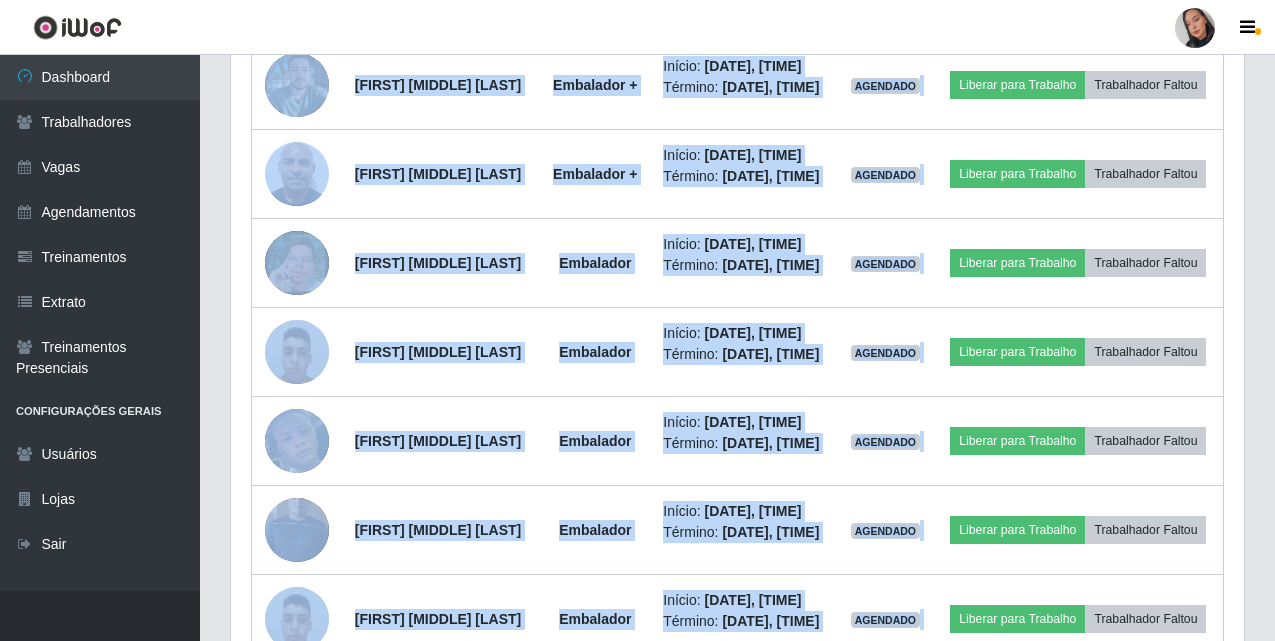 drag, startPoint x: 1269, startPoint y: 382, endPoint x: 1265, endPoint y: 396, distance: 14.56022 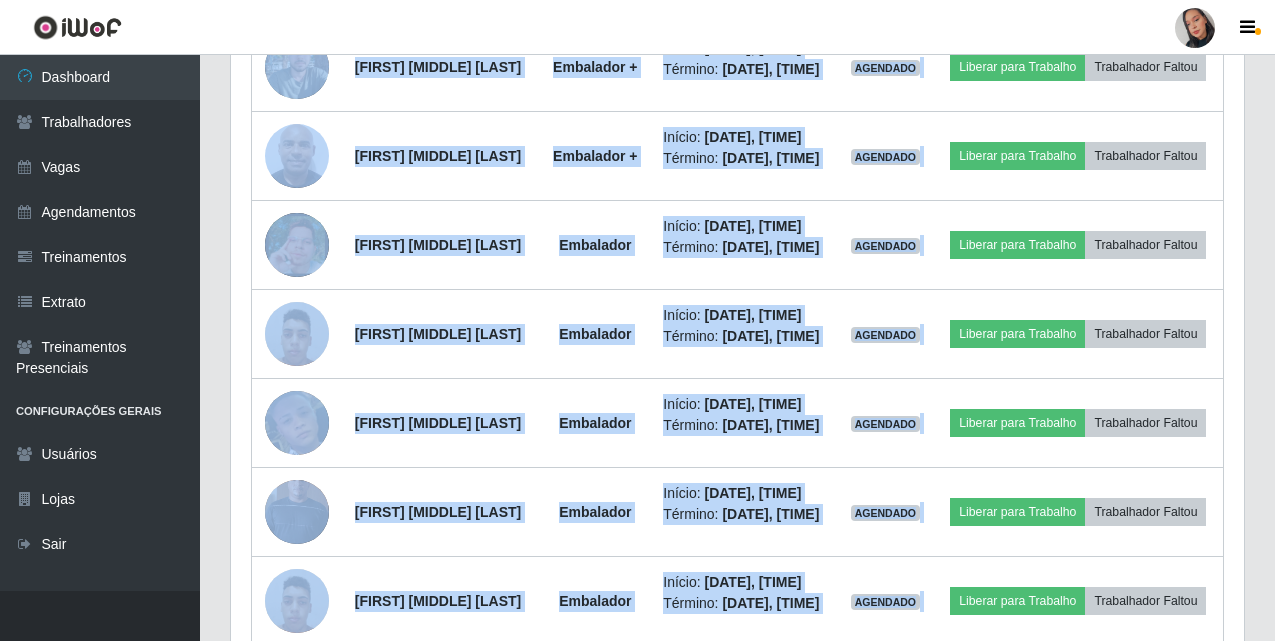 scroll, scrollTop: 1062, scrollLeft: 0, axis: vertical 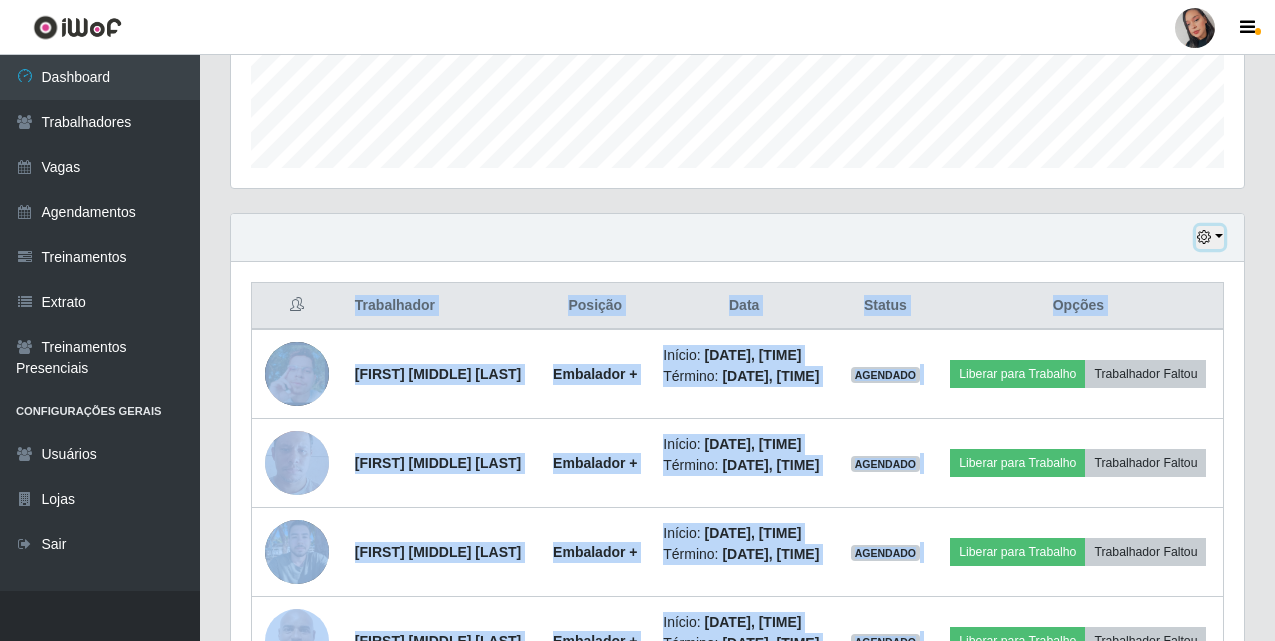 click at bounding box center (1210, 237) 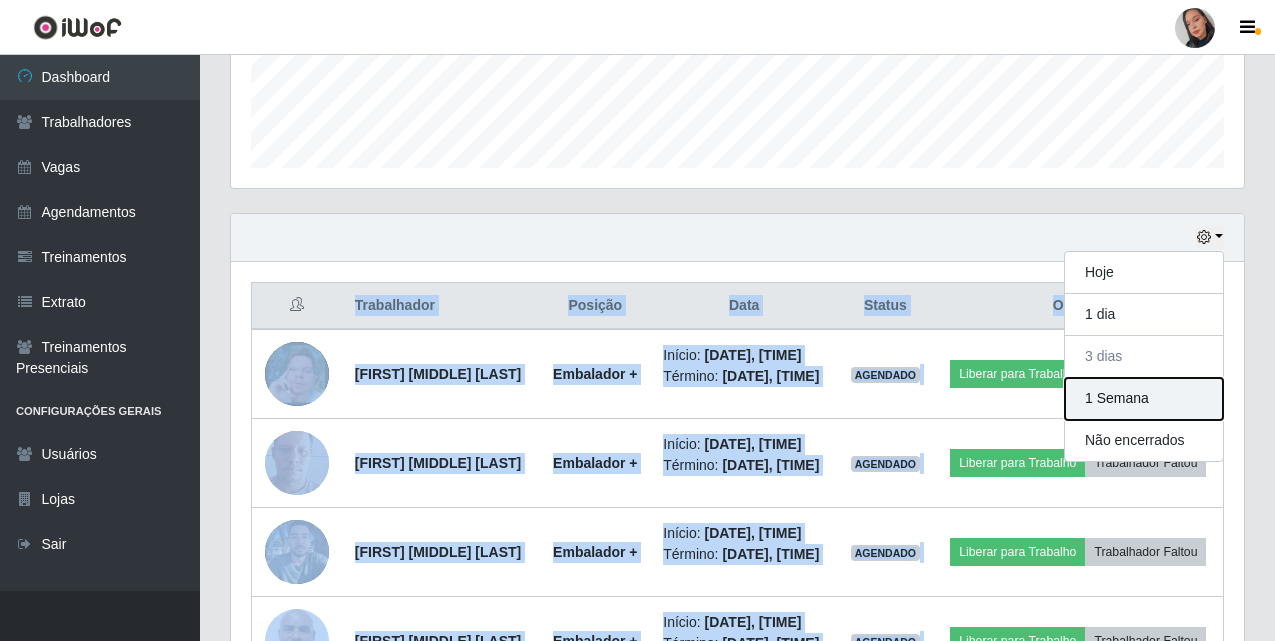 click on "1 Semana" at bounding box center [1144, 399] 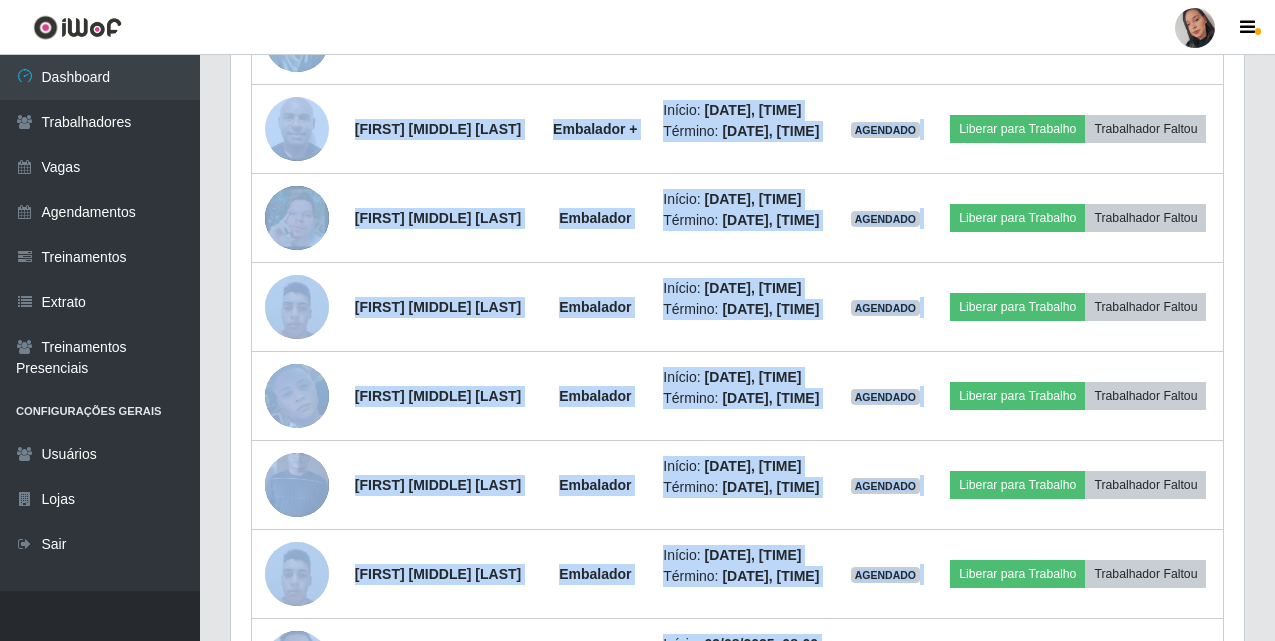 scroll, scrollTop: 1064, scrollLeft: 0, axis: vertical 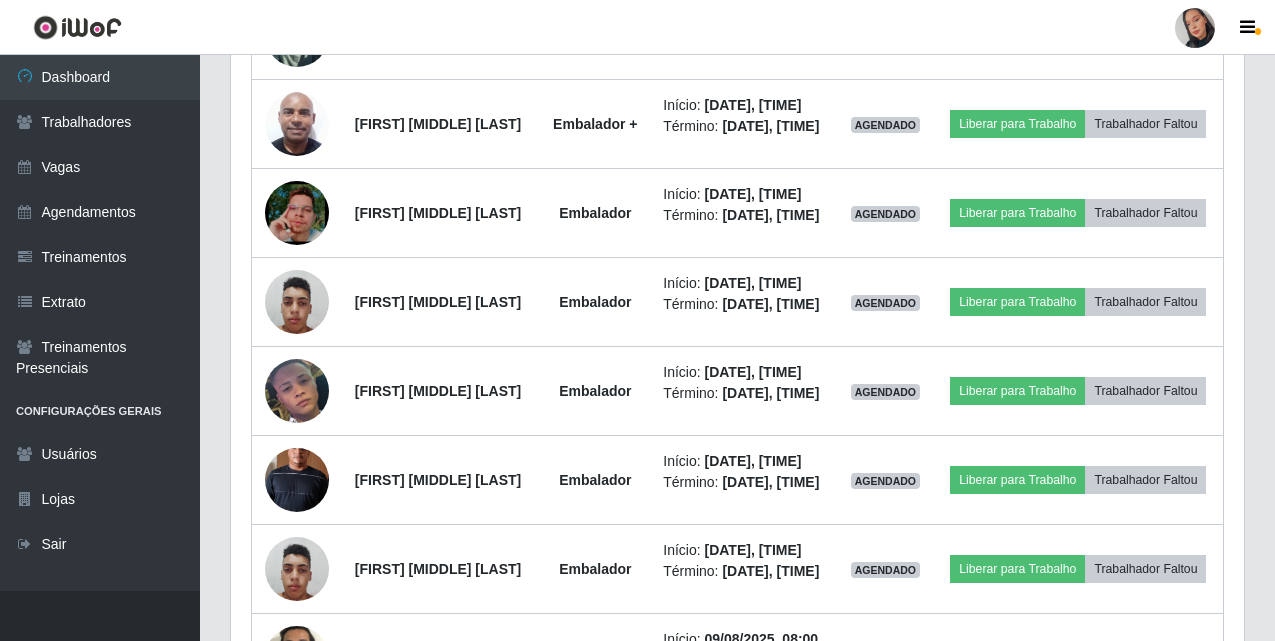 click on "Hoje 1 dia 3 dias 1 Semana Não encerrados Trabalhador Posição Data Status Opções Antonio Bruno Pereira de Sena Embalador +   Início:   05/08/2025, 15:30 Término:   05/08/2025, 19:00 AGENDADO Liberar para Trabalho Trabalhador Faltou Ehlionaldo de Lima Pereira  Embalador +   Início:   05/08/2025, 15:30 Término:   05/08/2025, 19:00 AGENDADO Liberar para Trabalho Trabalhador Faltou Kleverson Kennedy Monteiro Ferreira  Embalador +   Início:   05/08/2025, 15:30 Término:   05/08/2025, 19:00 AGENDADO Liberar para Trabalho Trabalhador Faltou Alex da Silva Souza Embalador +   Início:   05/08/2025, 15:30 Término:   05/08/2025, 19:00 AGENDADO Liberar para Trabalho Trabalhador Faltou Antonio Bruno Pereira de Sena Embalador   Início:   06/08/2025, 07:30 Término:   06/08/2025, 12:00 AGENDADO Liberar para Trabalho Trabalhador Faltou Manoel Messias Da Silva Brasiliano  Embalador   Início:   06/08/2025, 15:00 Término:   06/08/2025, 19:00 AGENDADO Liberar para Trabalho Trabalhador Faltou Embalador   Início:" at bounding box center [737, 578] 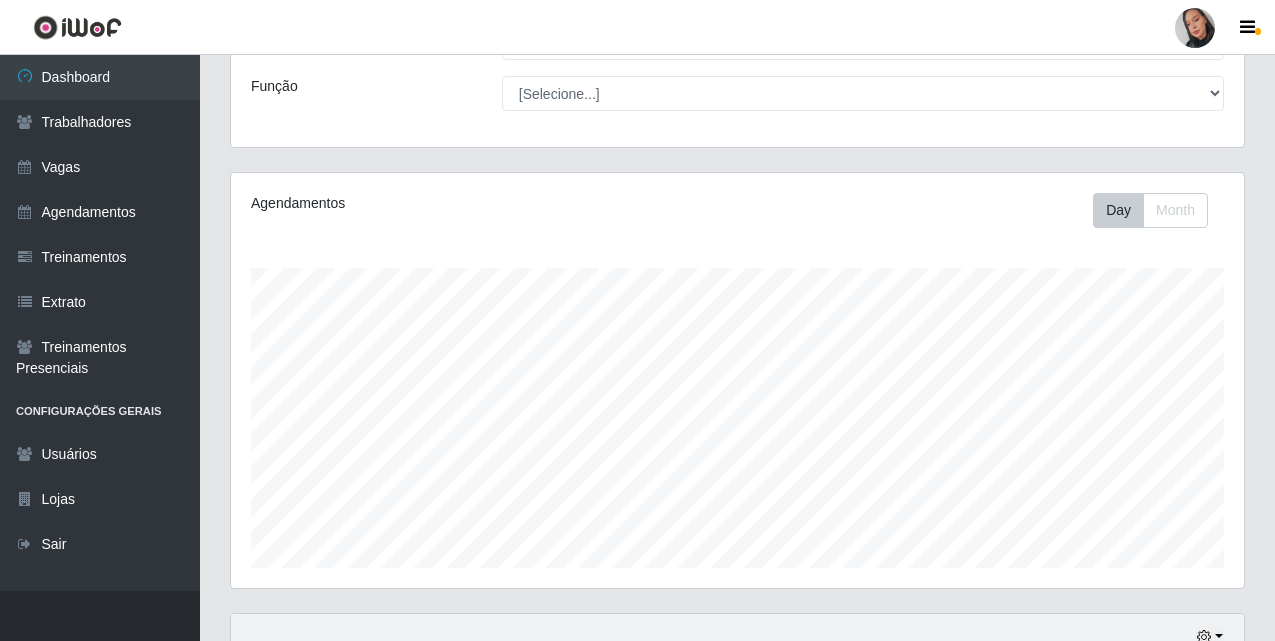 scroll, scrollTop: 547, scrollLeft: 0, axis: vertical 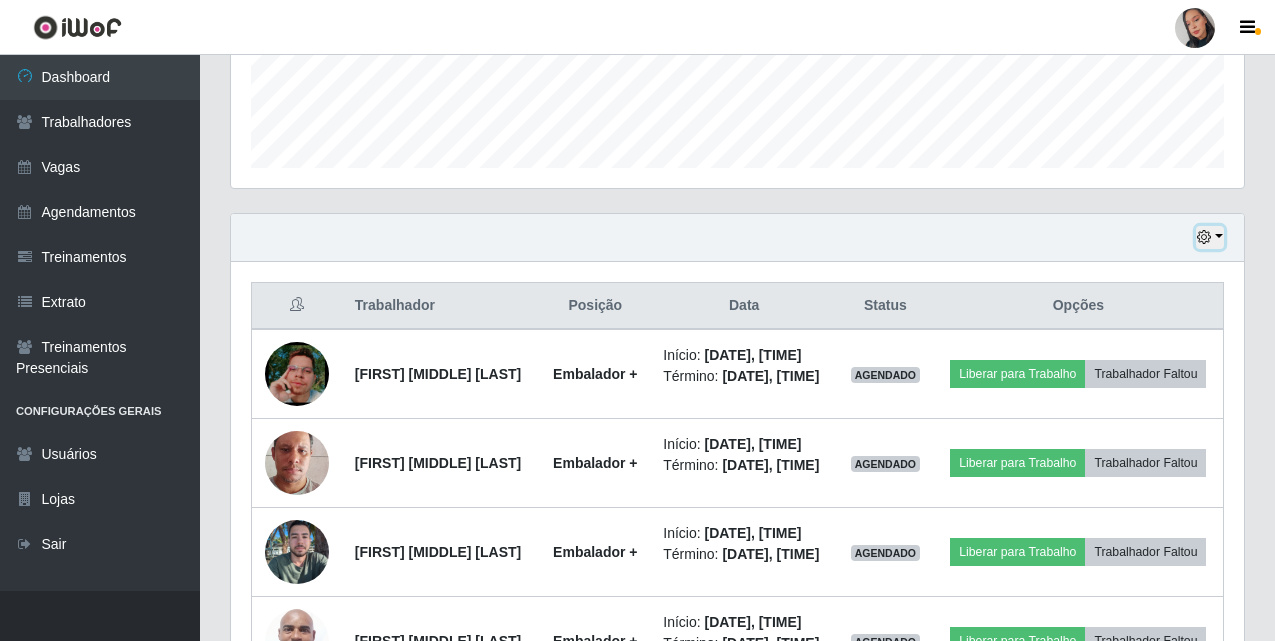 click at bounding box center [1210, 237] 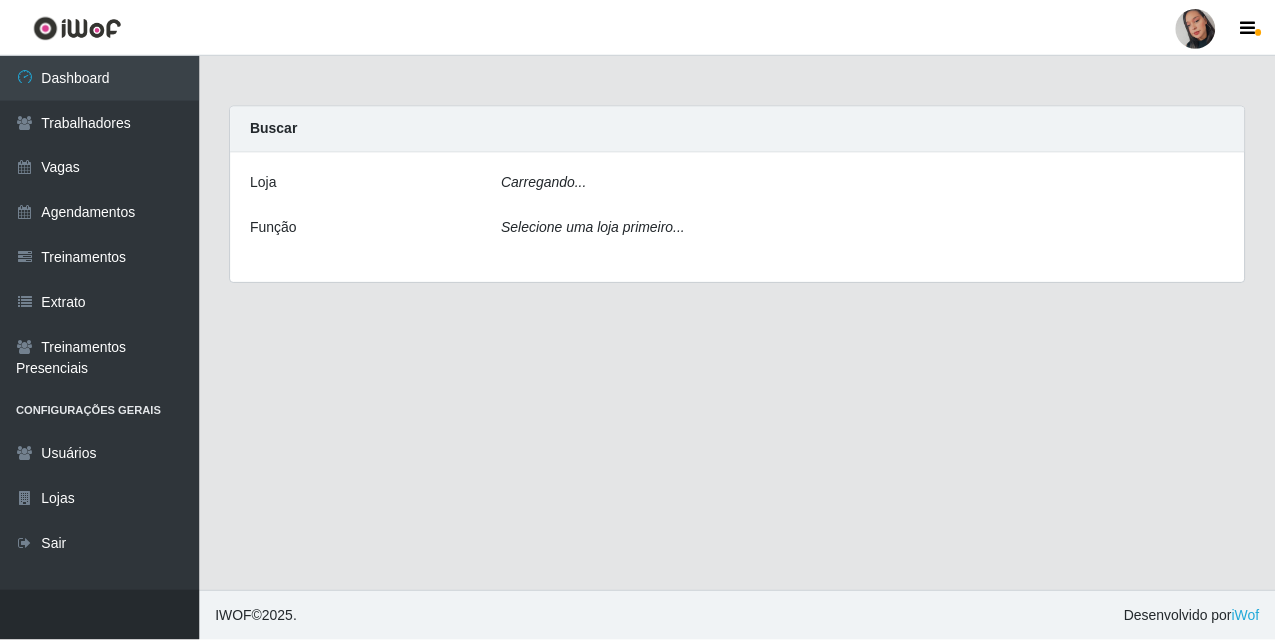 scroll, scrollTop: 0, scrollLeft: 0, axis: both 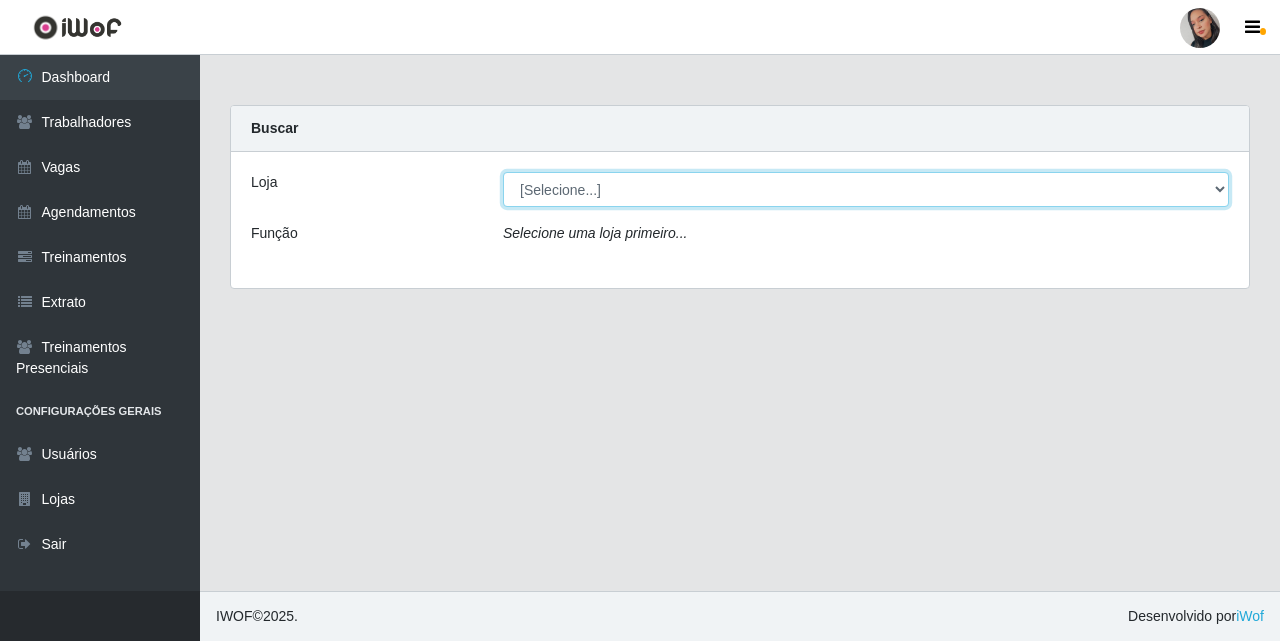 click on "[Selecione...] Supermercado São Sebastião - Unidade Camalaú" at bounding box center [866, 189] 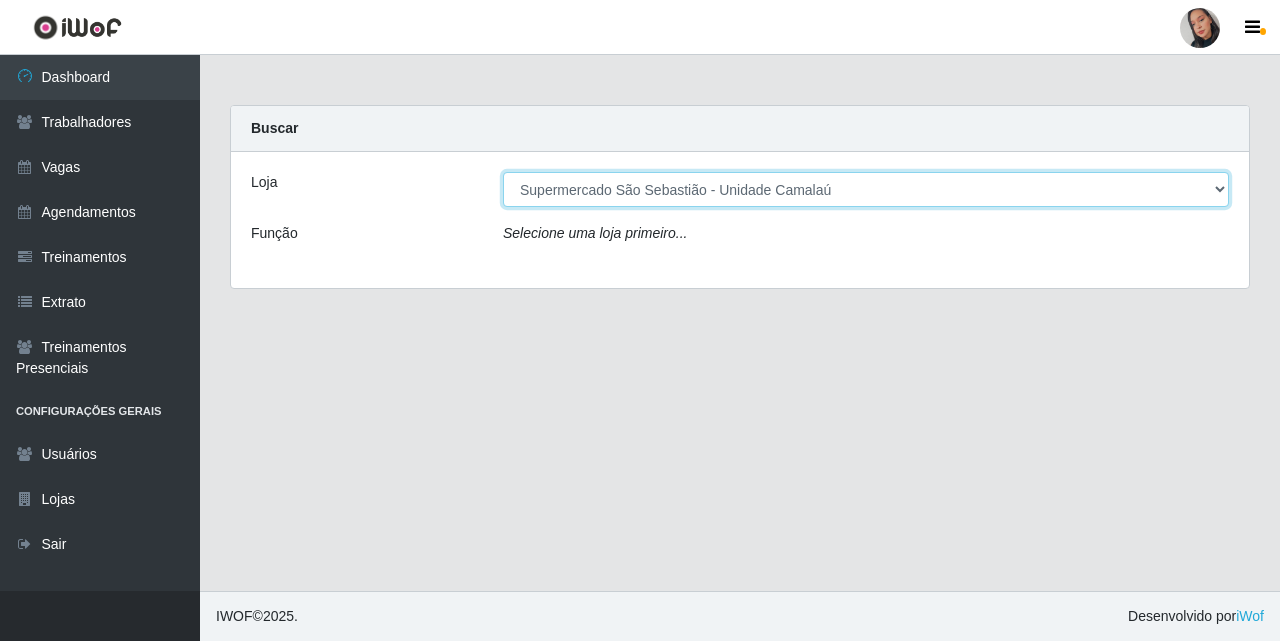 click on "[Selecione...] Supermercado São Sebastião - Unidade Camalaú" at bounding box center (866, 189) 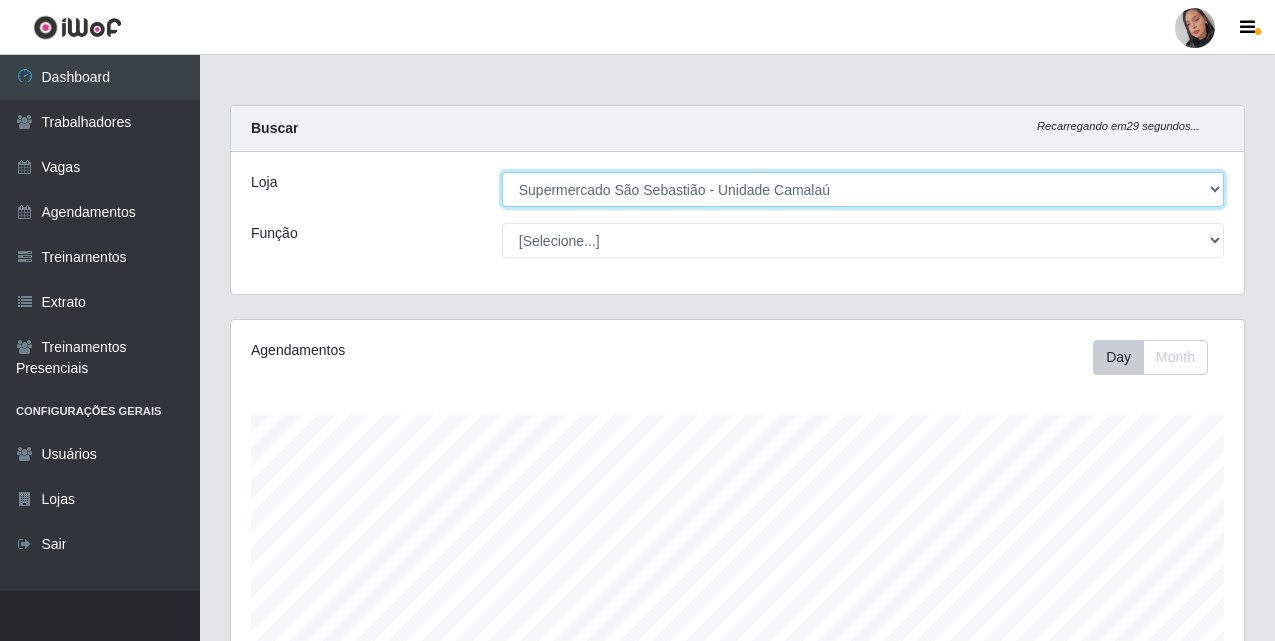 scroll, scrollTop: 999585, scrollLeft: 998987, axis: both 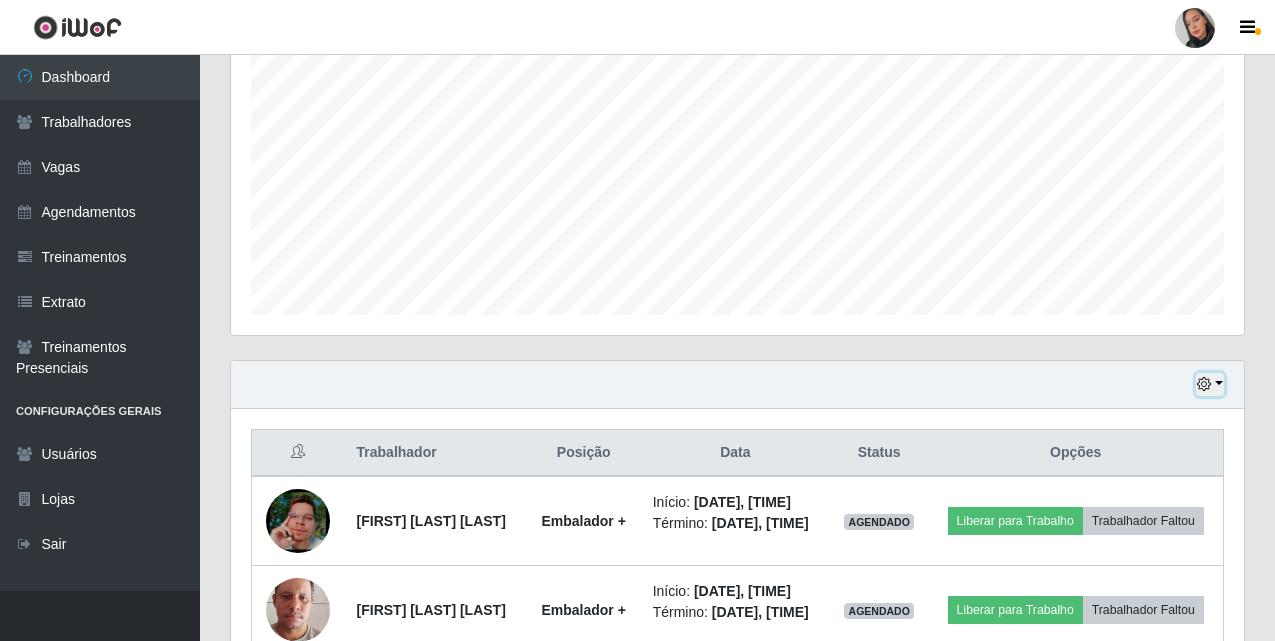 click at bounding box center (1210, 384) 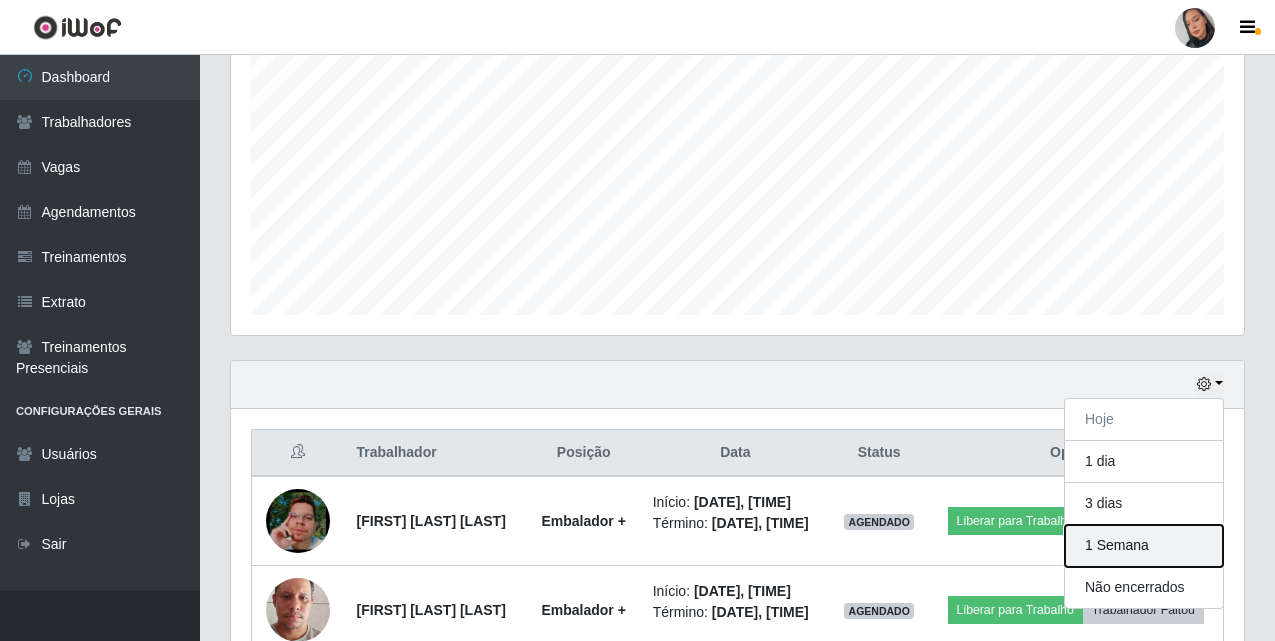click on "1 Semana" at bounding box center (1144, 546) 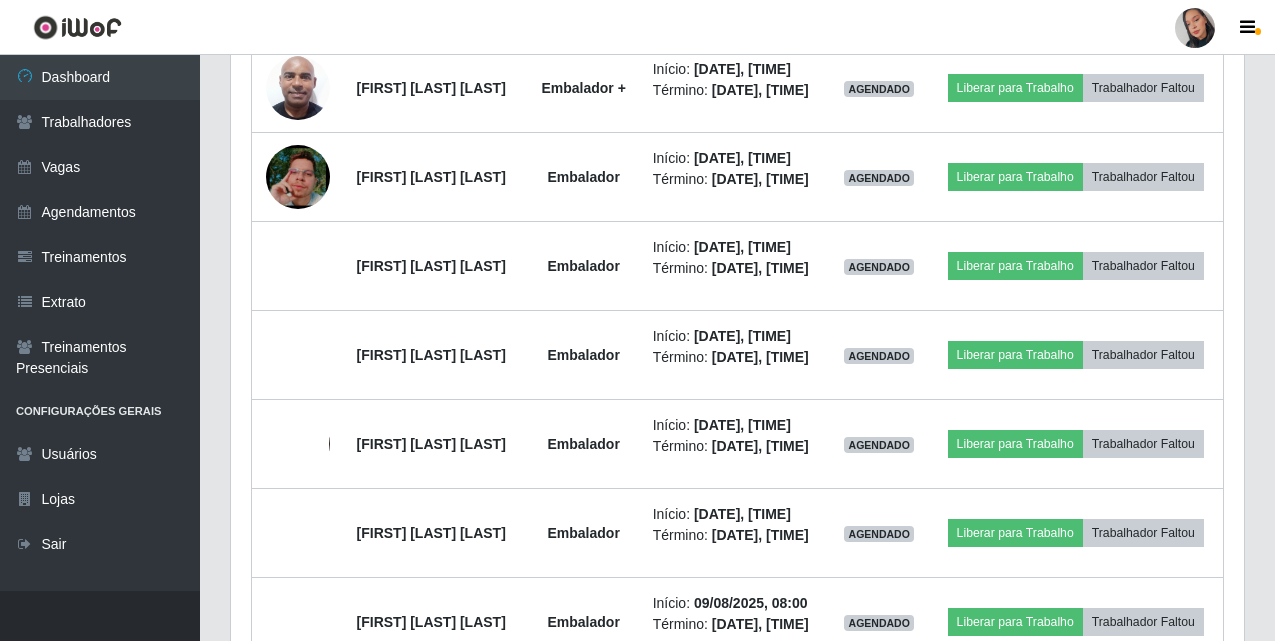scroll, scrollTop: 1300, scrollLeft: 0, axis: vertical 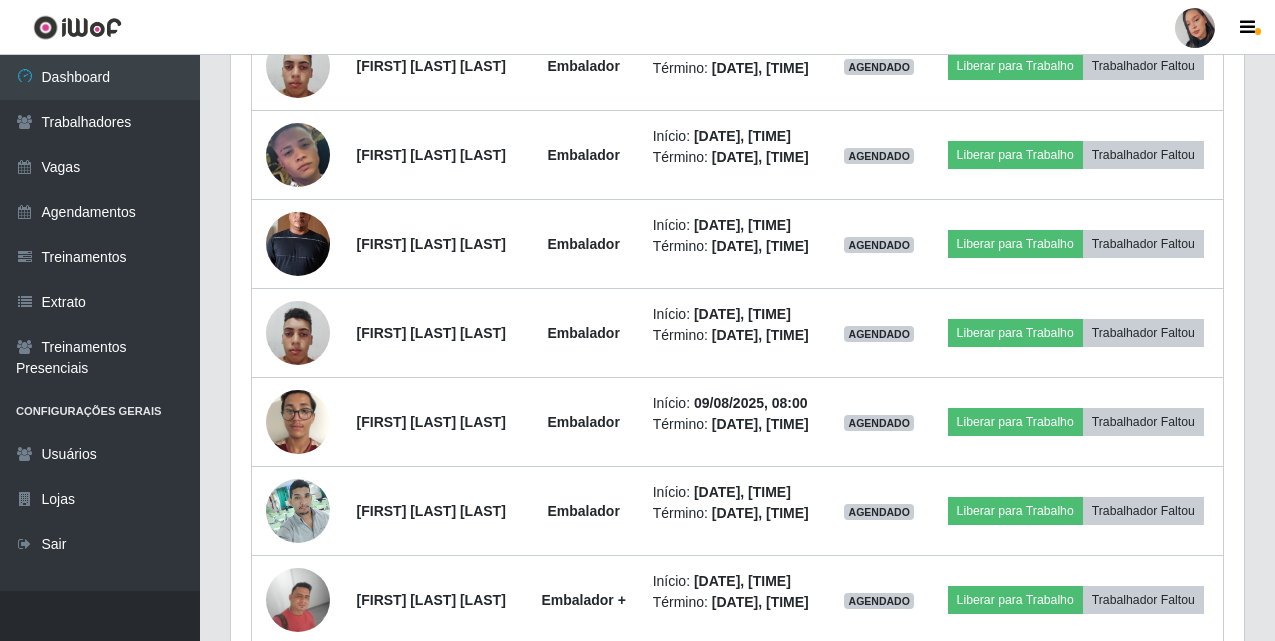 click on "Perfil  Alterar Senha  Sair" at bounding box center (637, 27) 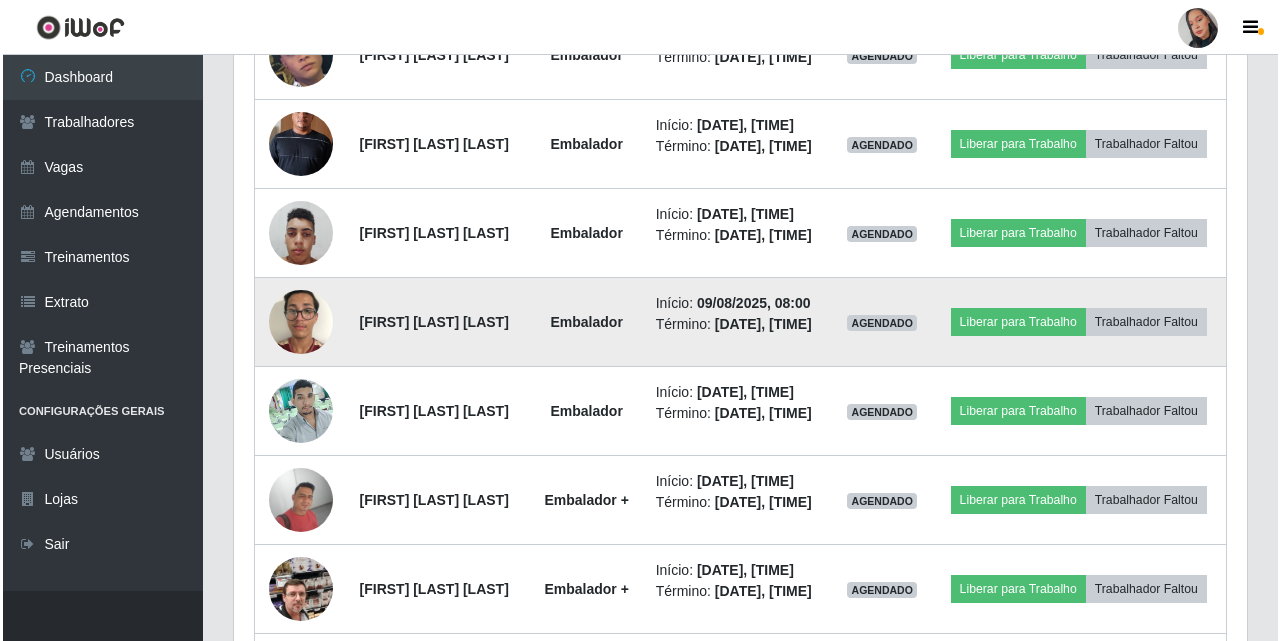 scroll, scrollTop: 1500, scrollLeft: 0, axis: vertical 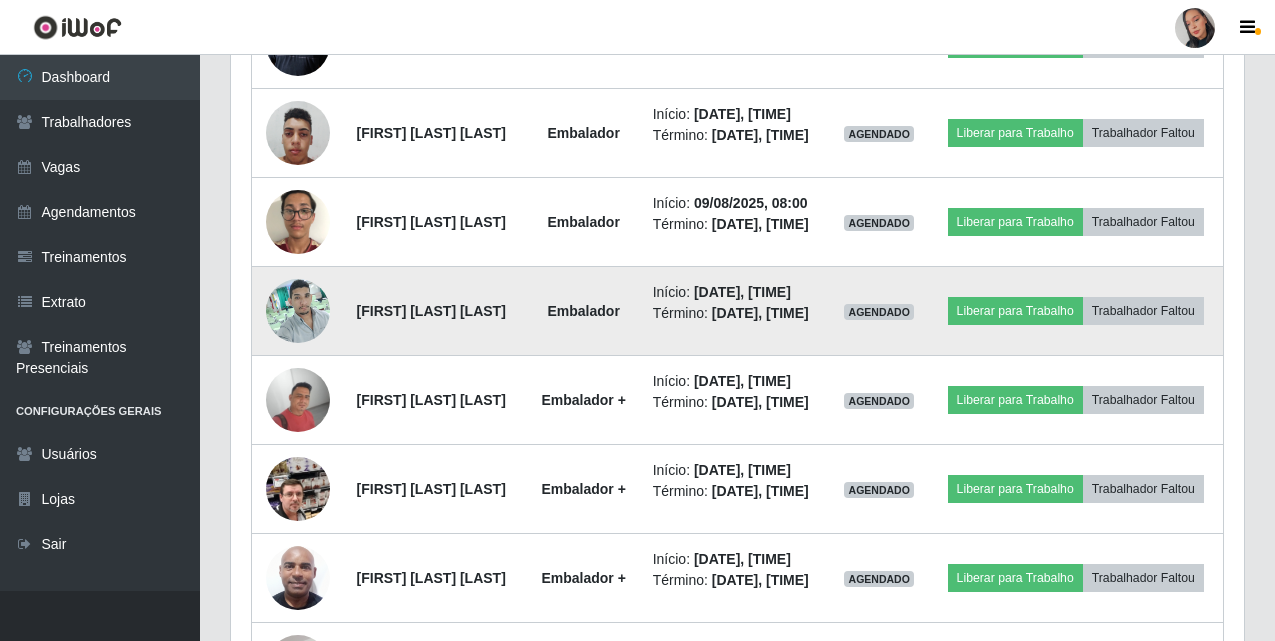 click at bounding box center [298, 310] 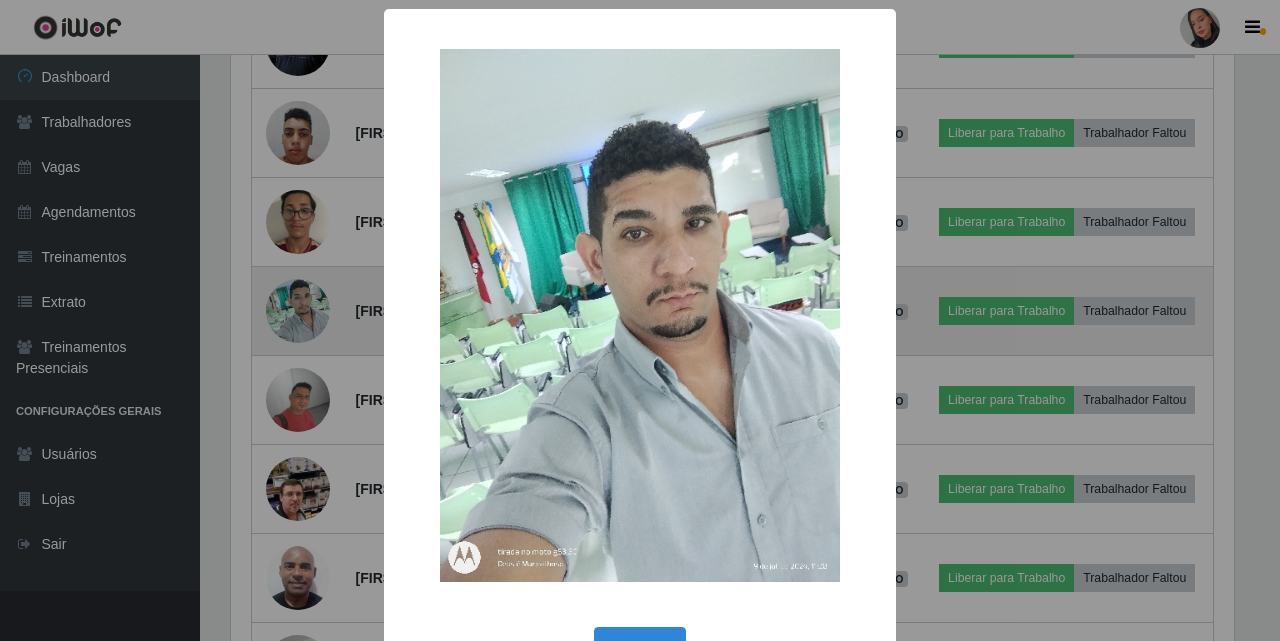 scroll, scrollTop: 999585, scrollLeft: 998997, axis: both 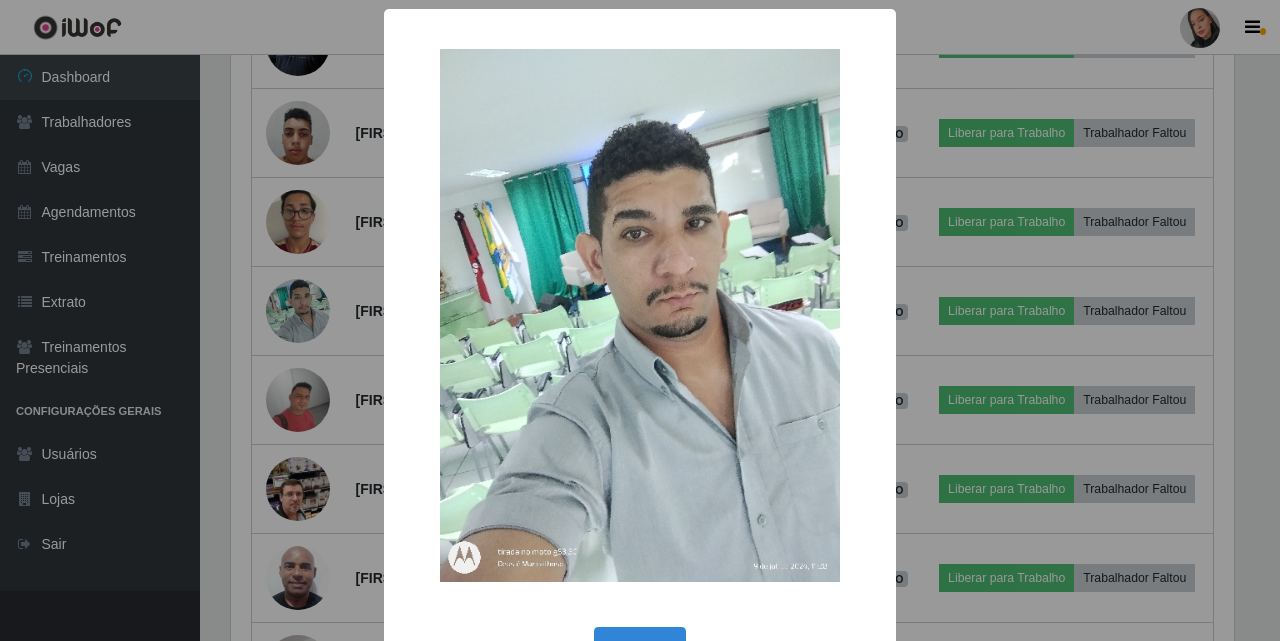 click on "× OK Cancel" at bounding box center (640, 320) 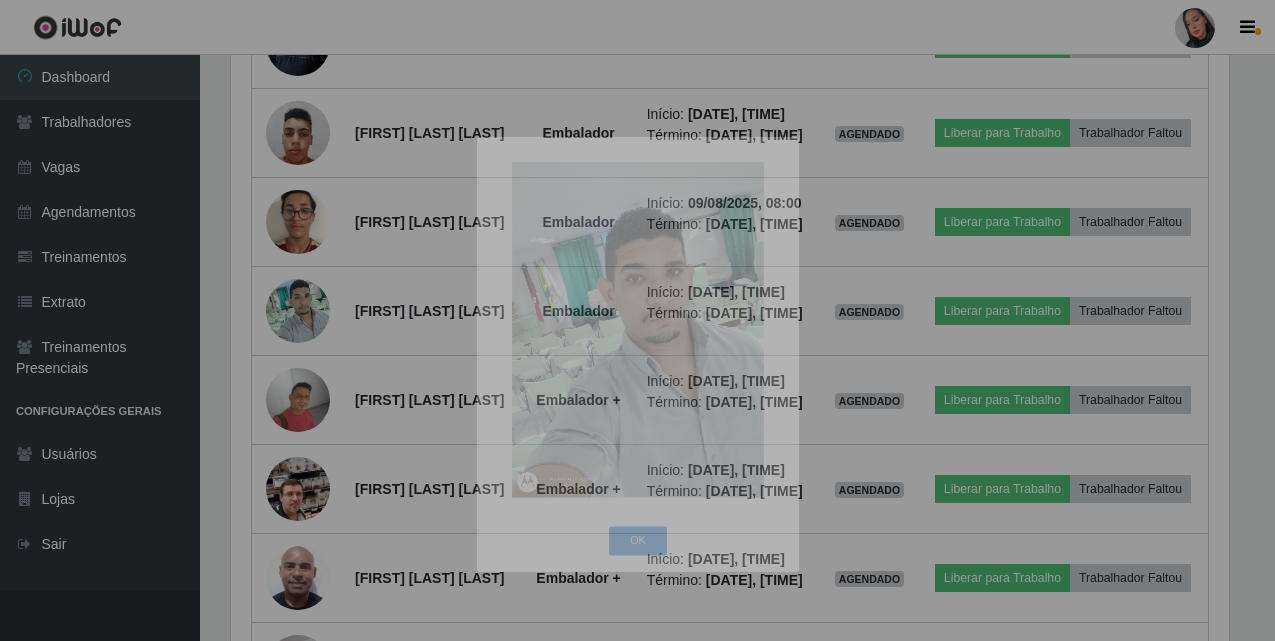 scroll, scrollTop: 999585, scrollLeft: 998987, axis: both 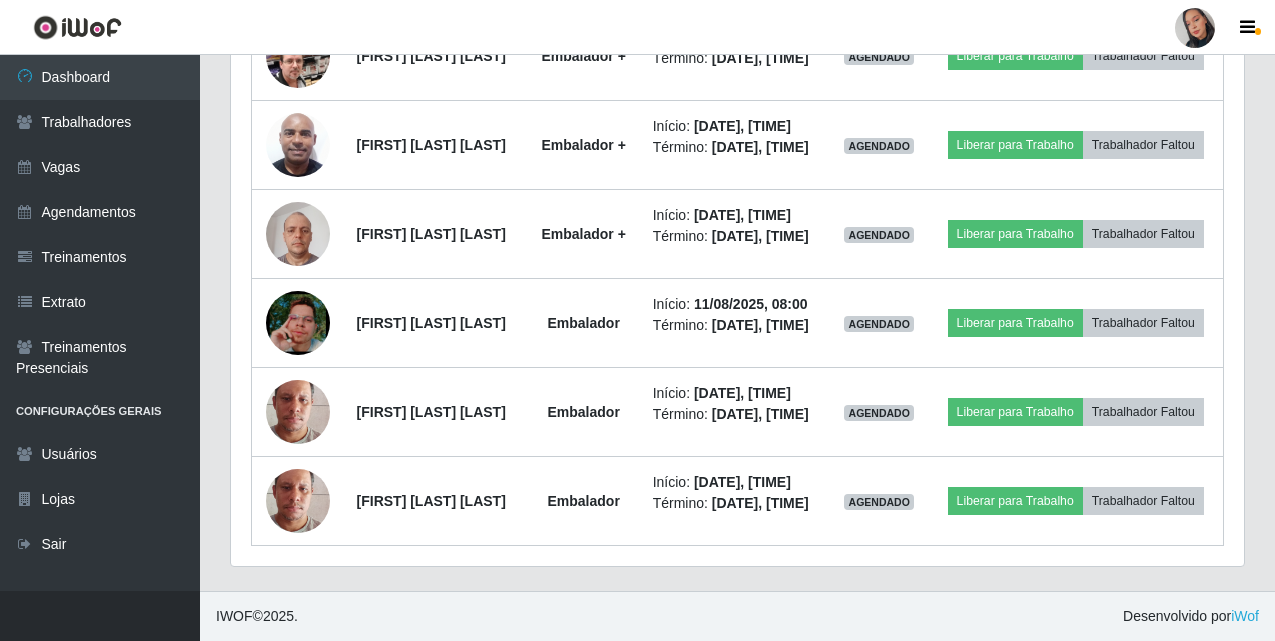 click on "Perfil  Alterar Senha  Sair" at bounding box center (637, 27) 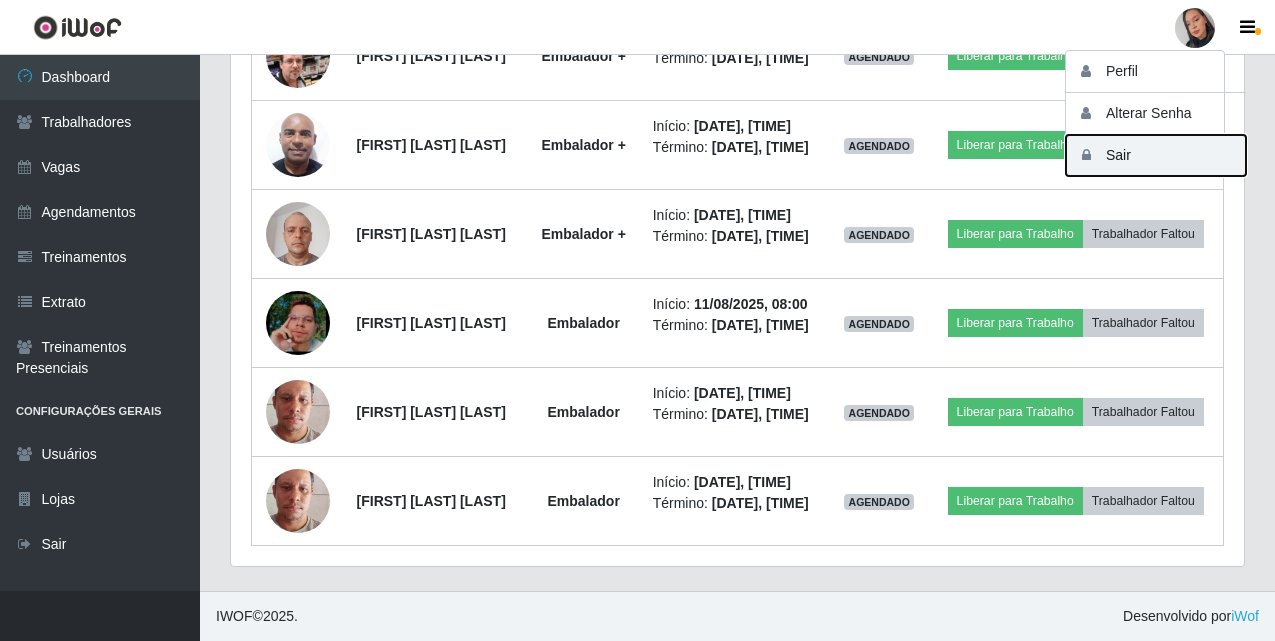 click on "Sair" at bounding box center [1156, 155] 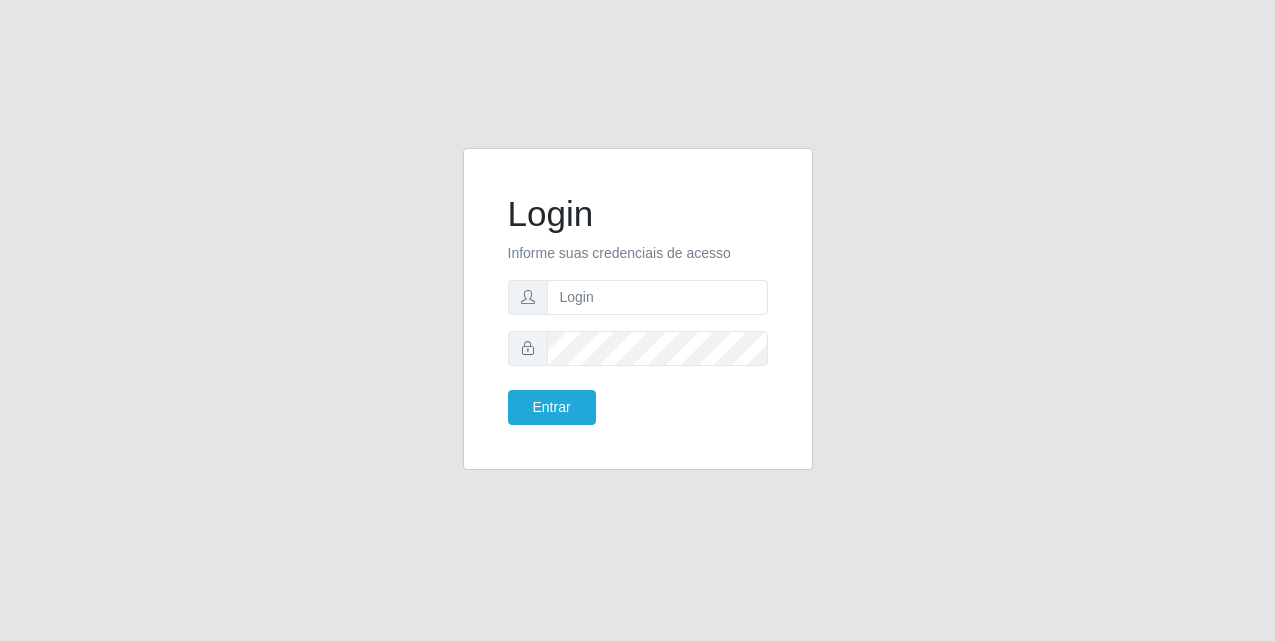 scroll, scrollTop: 0, scrollLeft: 0, axis: both 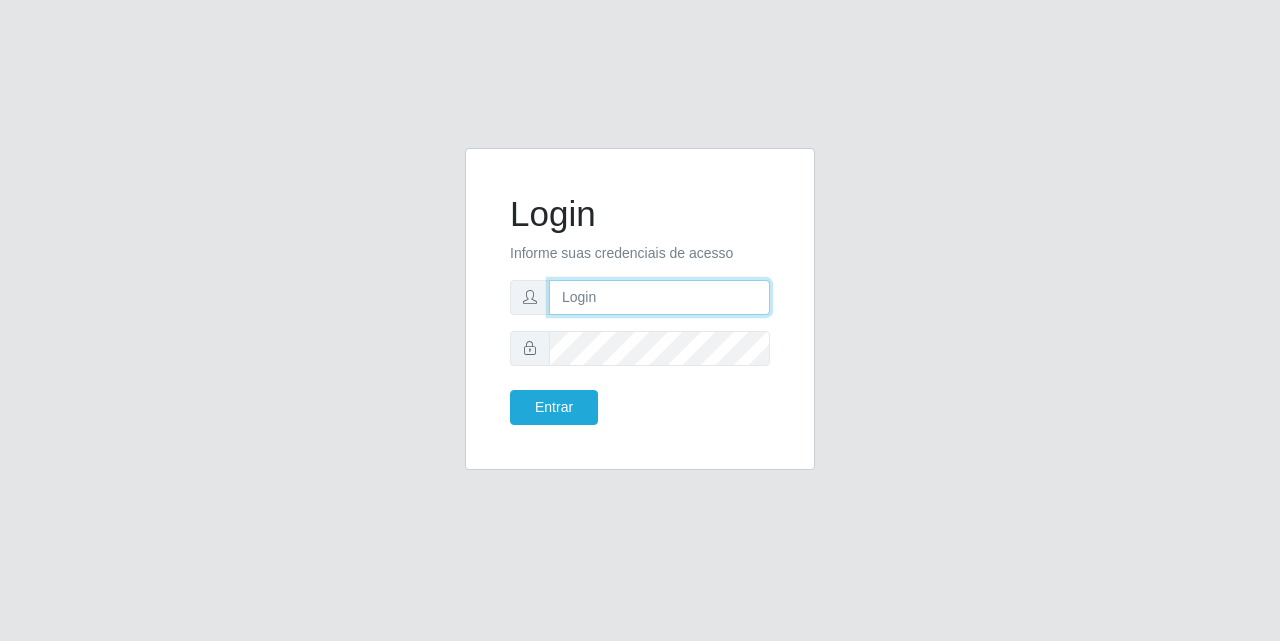 click at bounding box center (659, 297) 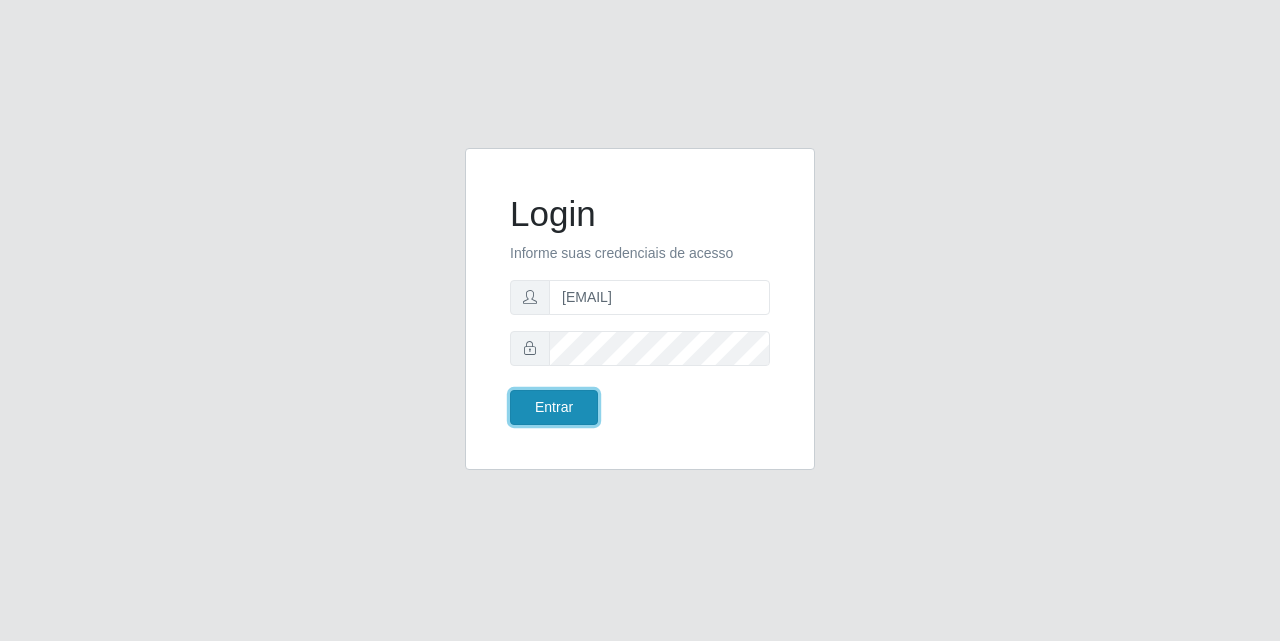 click on "Entrar" at bounding box center (554, 407) 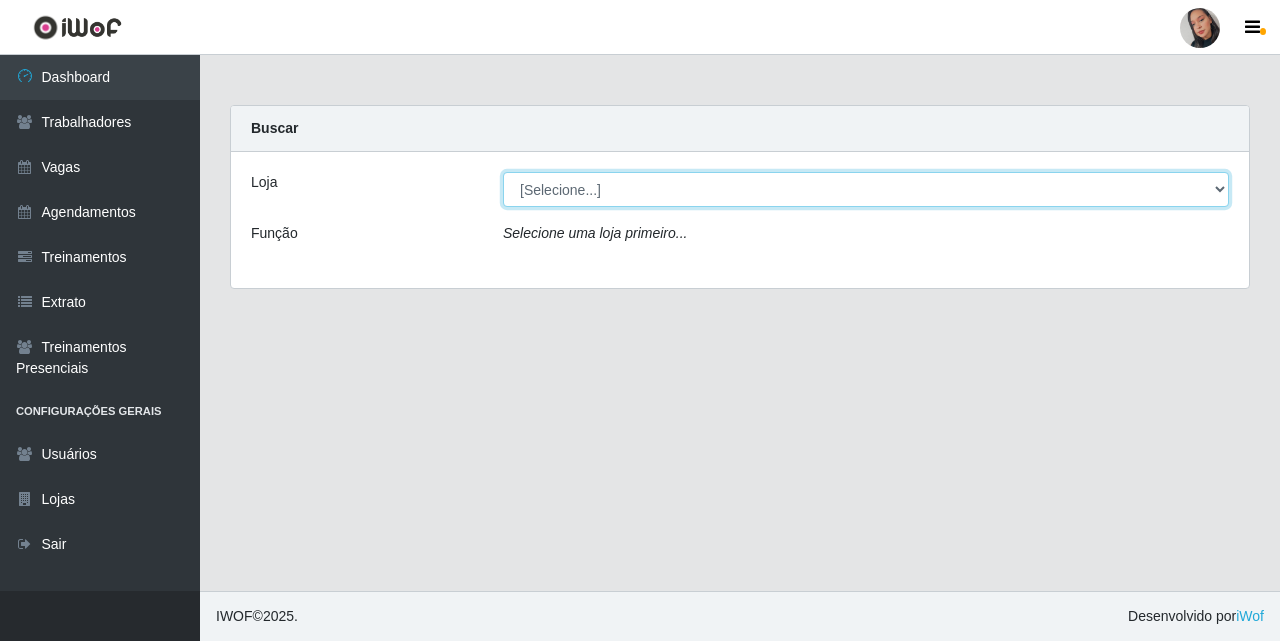 click on "[Selecione...] Supermercado São Sebastião - Unidade Camalaú" at bounding box center [866, 189] 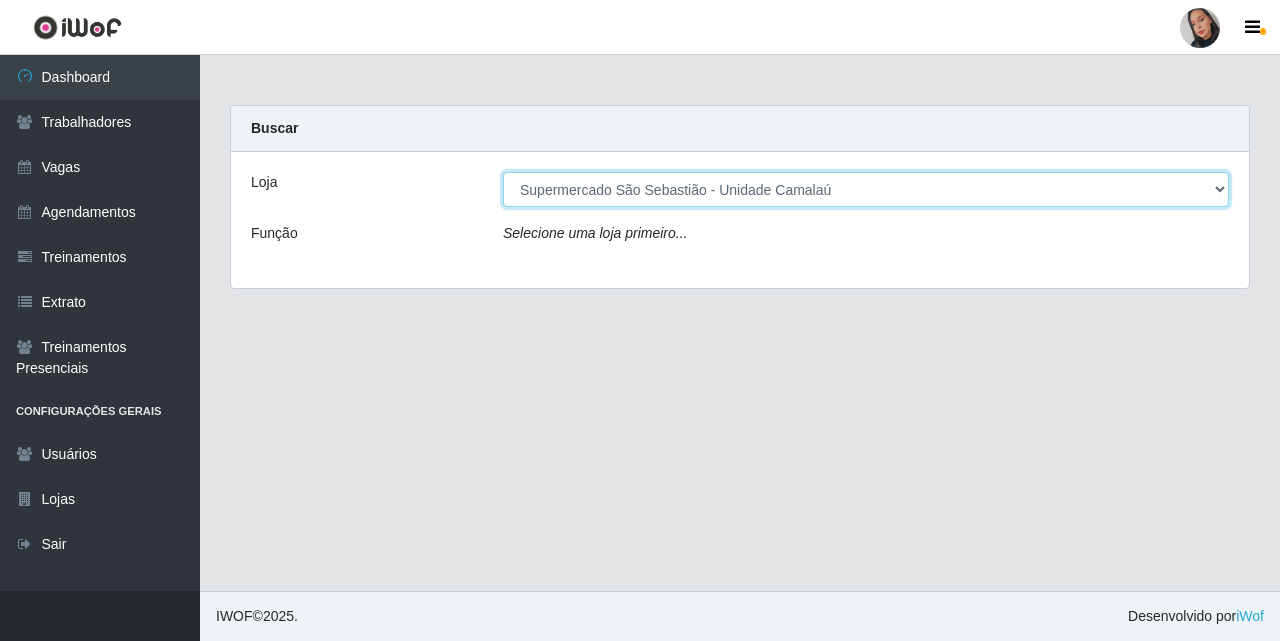 click on "[Selecione...] Supermercado São Sebastião - Unidade Camalaú" at bounding box center [866, 189] 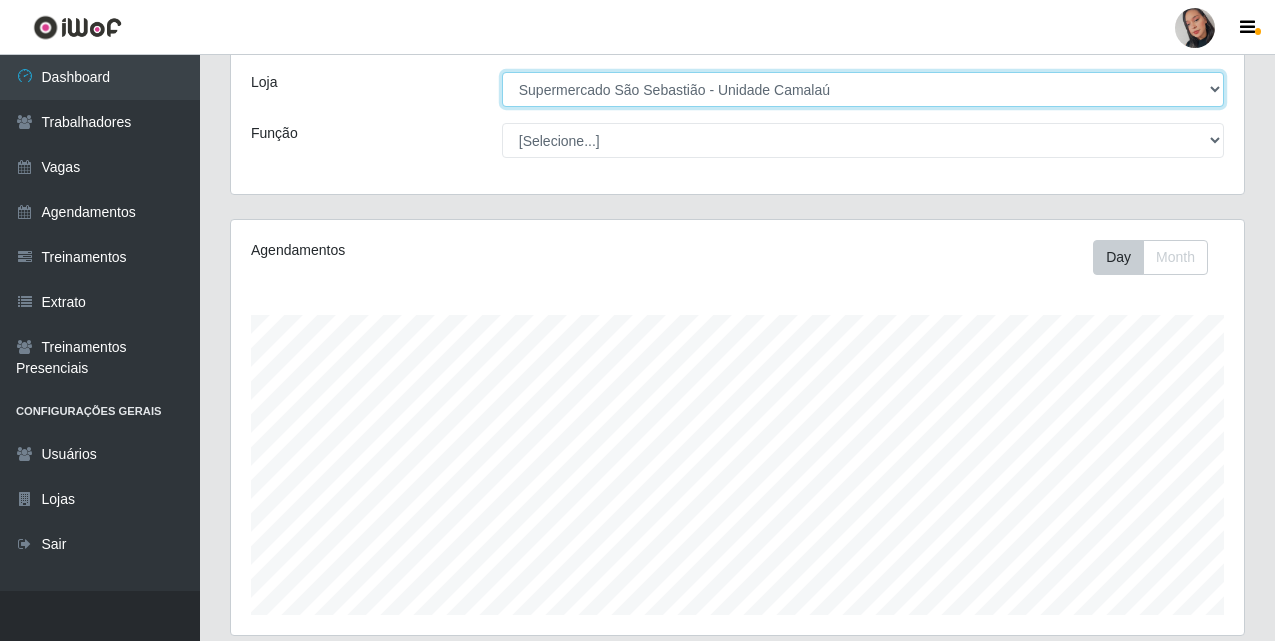 scroll, scrollTop: 500, scrollLeft: 0, axis: vertical 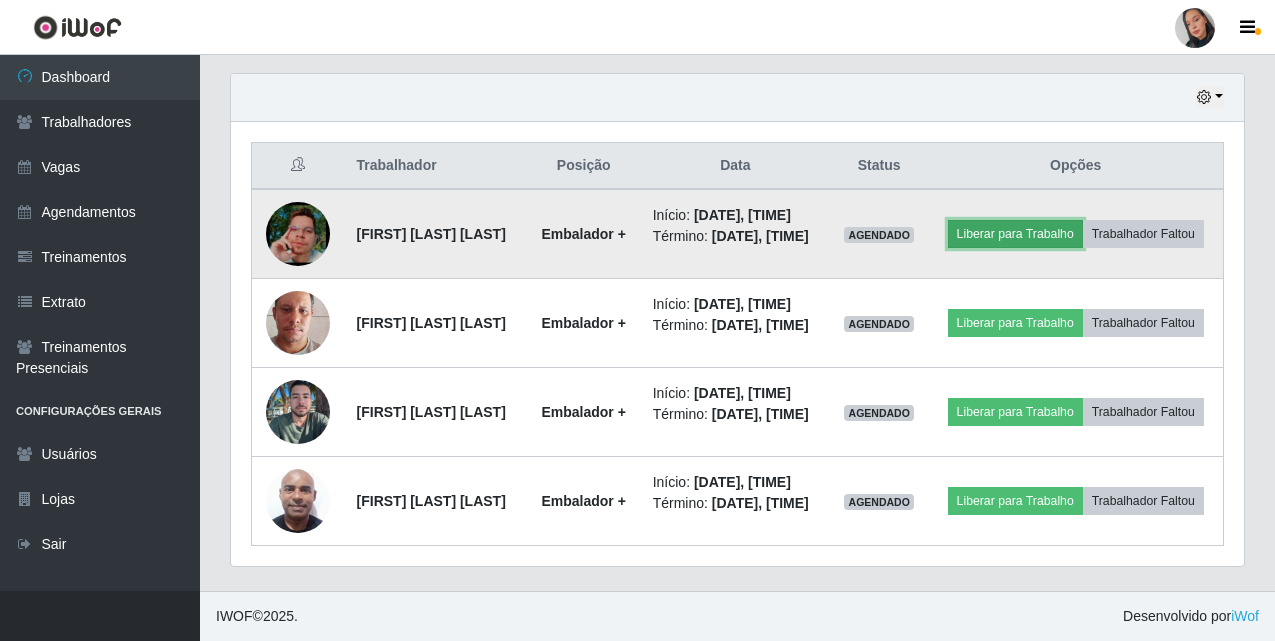 click on "Liberar para Trabalho" at bounding box center (1015, 234) 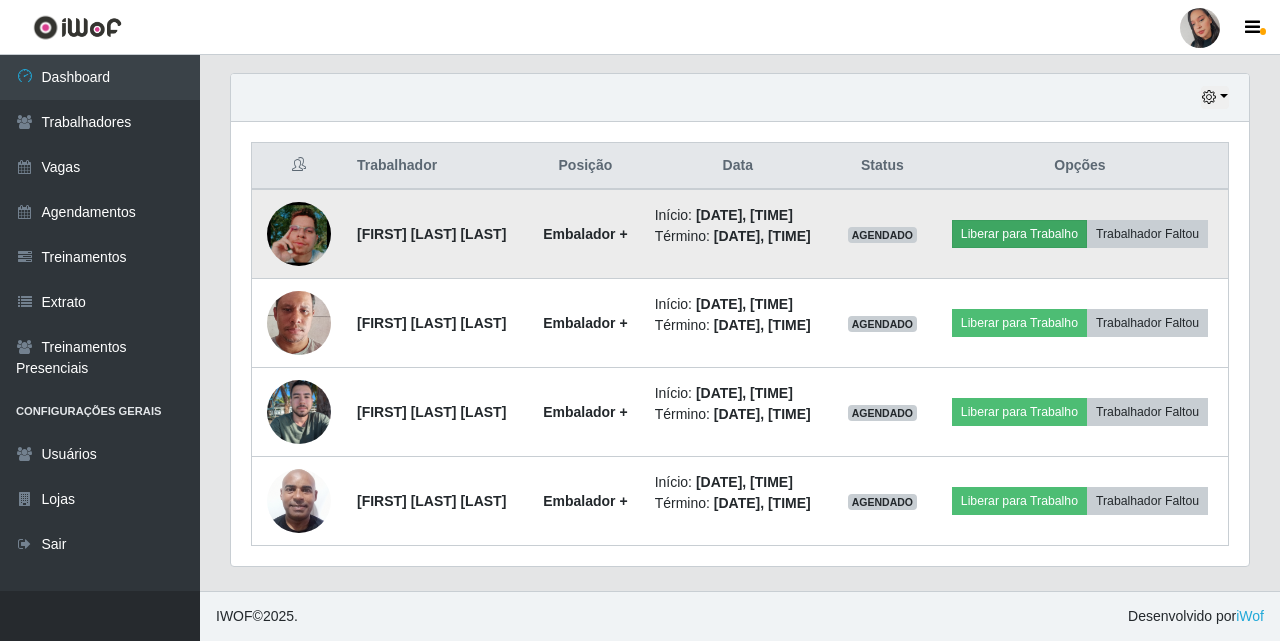 scroll, scrollTop: 999585, scrollLeft: 998997, axis: both 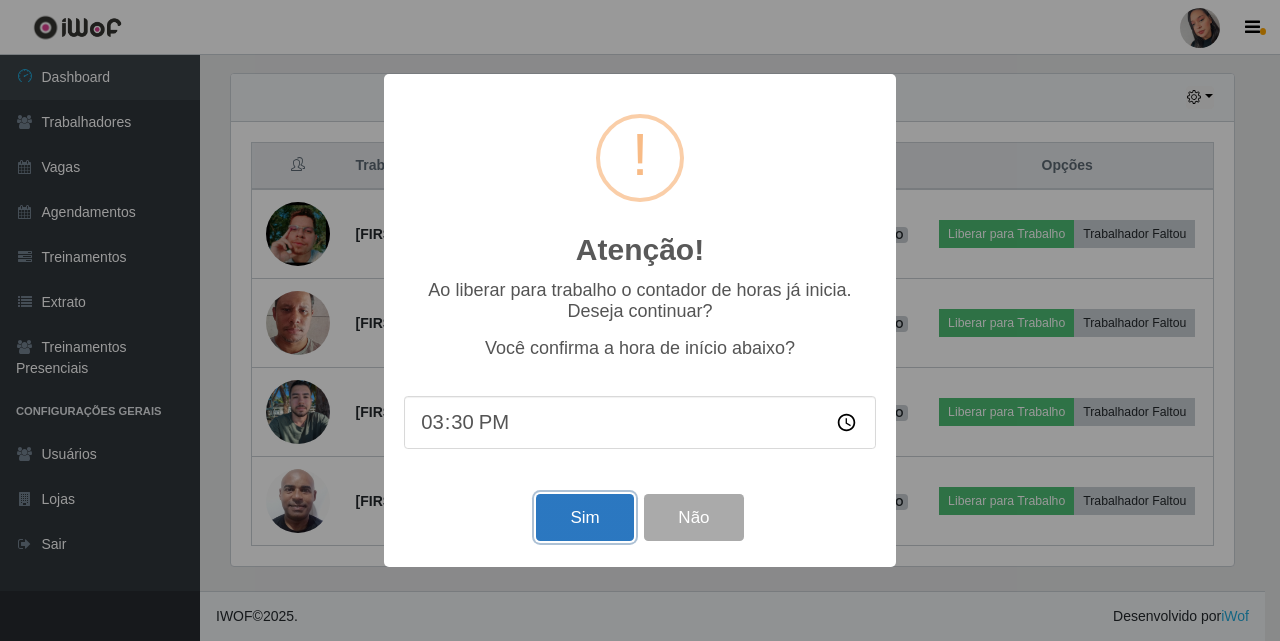 click on "Sim" at bounding box center (584, 517) 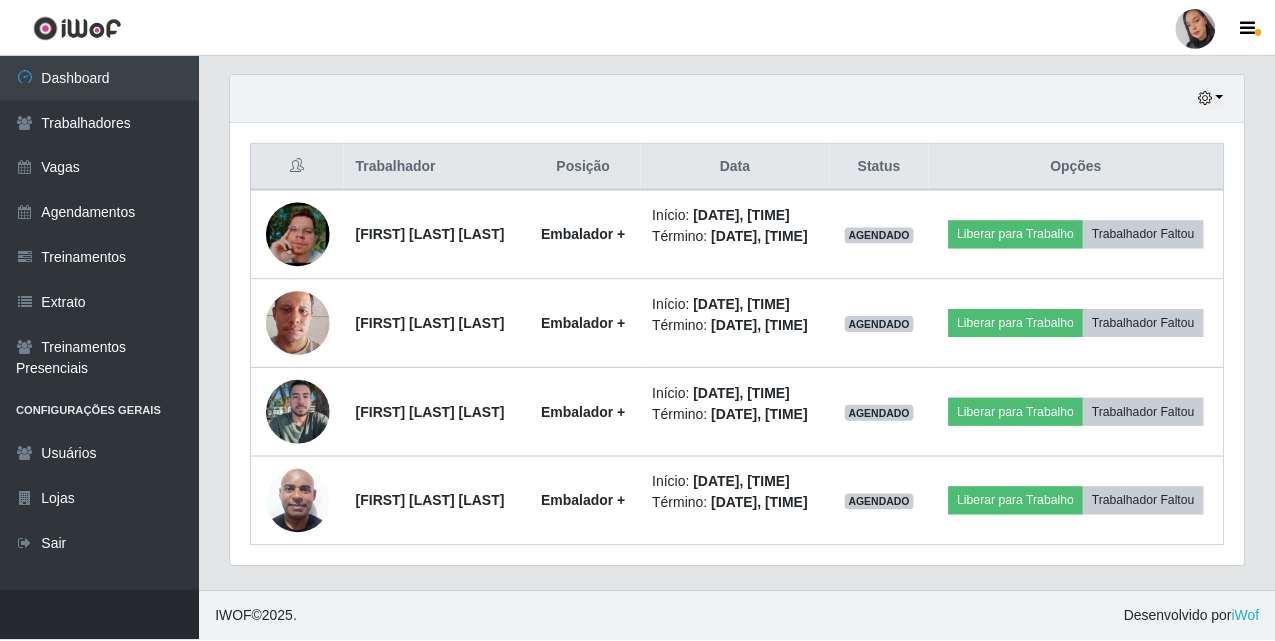 scroll, scrollTop: 999585, scrollLeft: 998987, axis: both 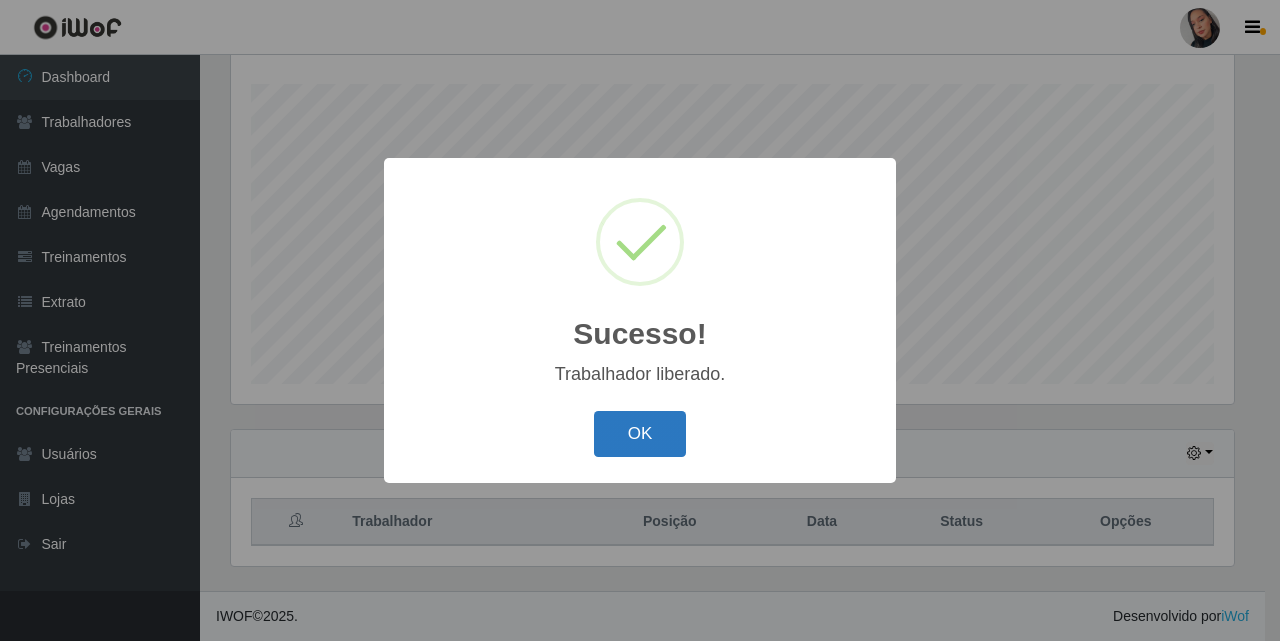 click on "OK" at bounding box center [640, 434] 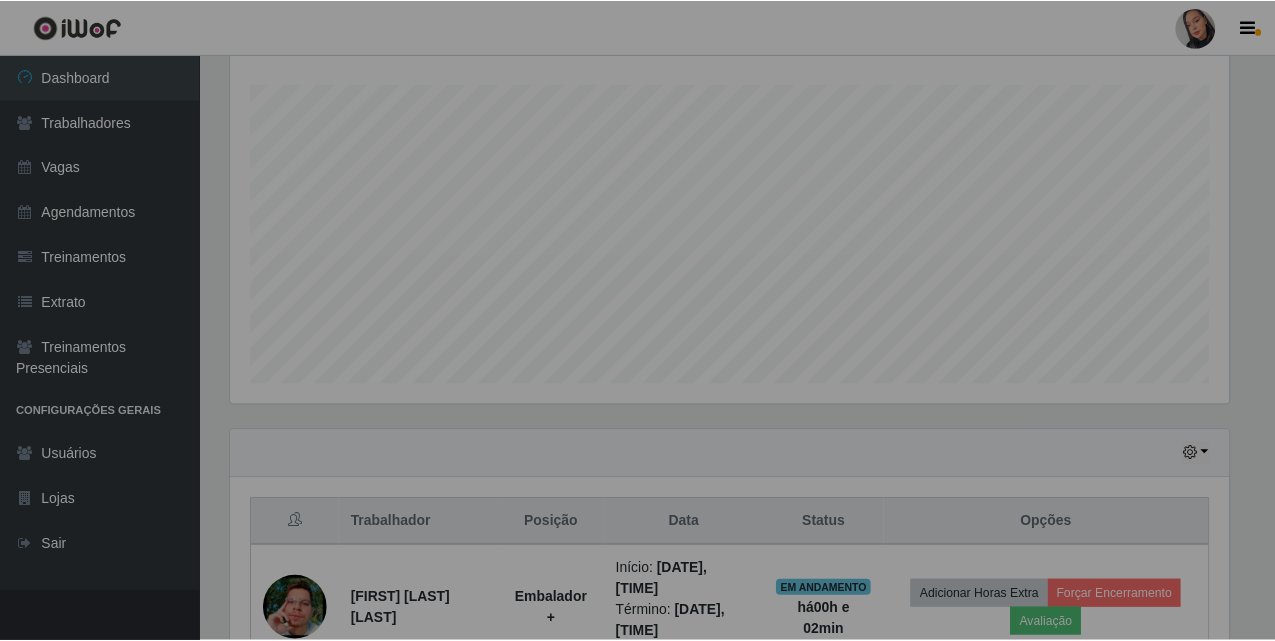 scroll, scrollTop: 531, scrollLeft: 0, axis: vertical 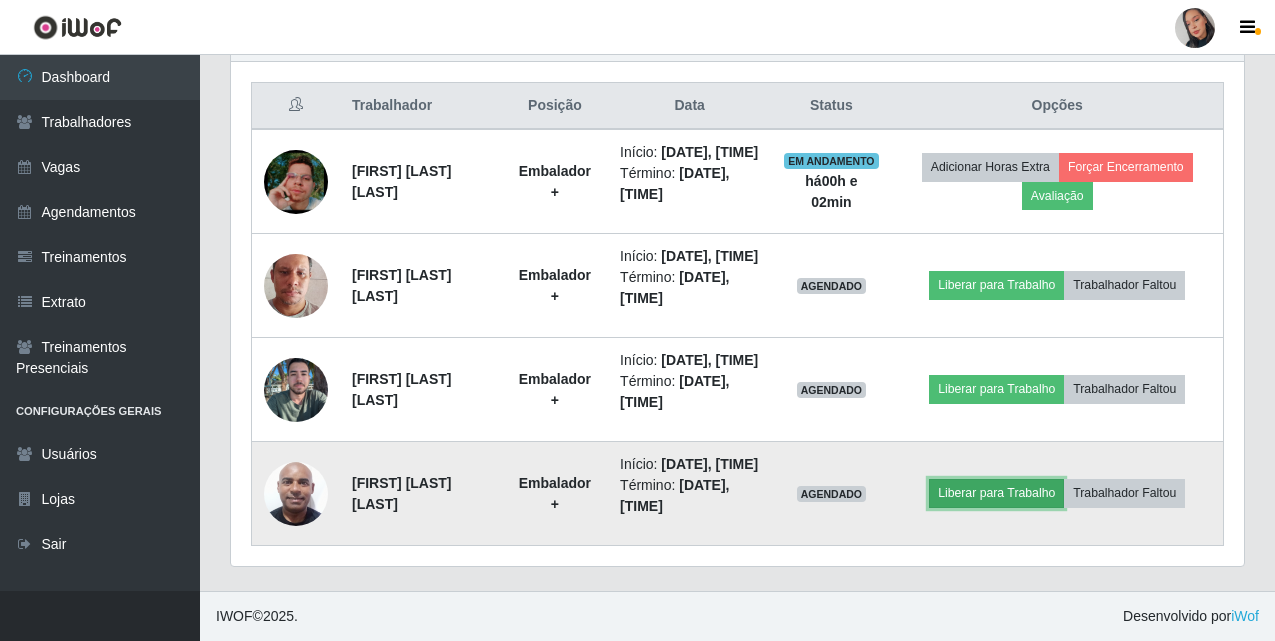 click on "Liberar para Trabalho" at bounding box center (996, 493) 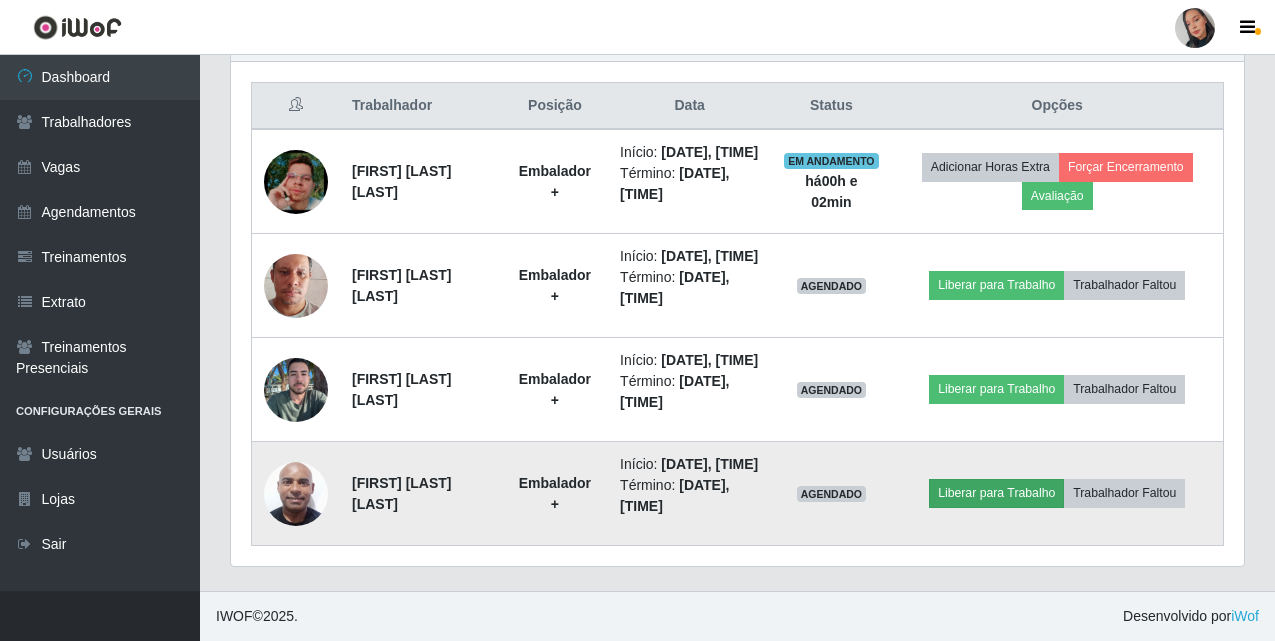scroll, scrollTop: 999585, scrollLeft: 998997, axis: both 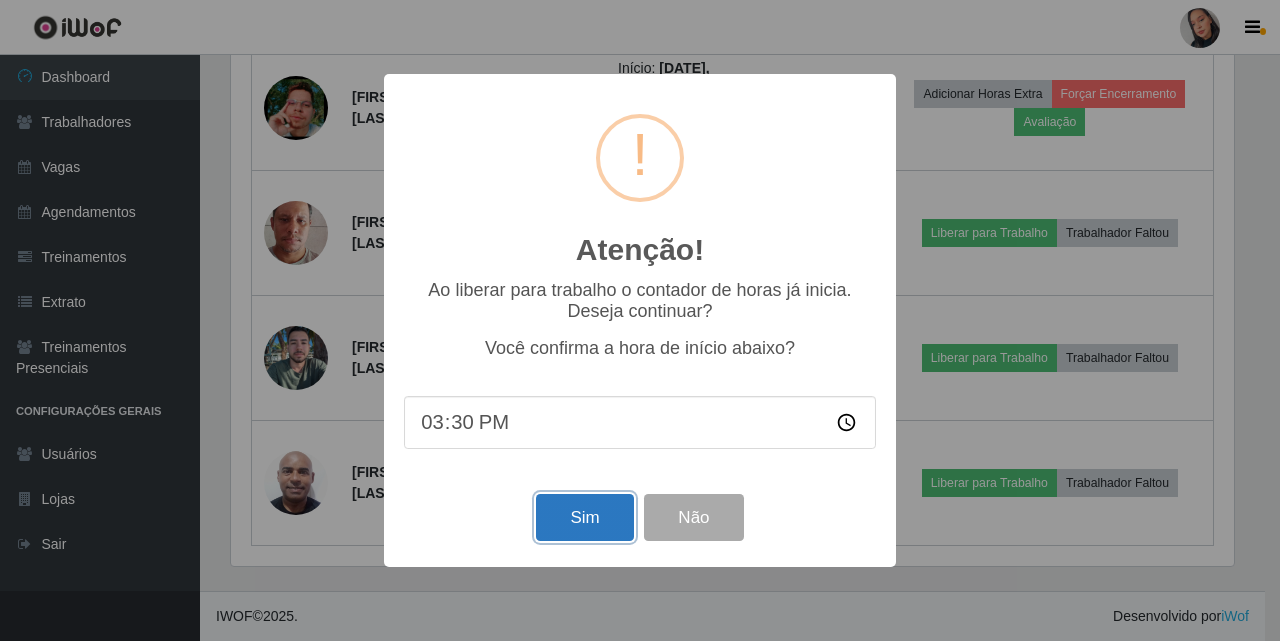 click on "Sim" at bounding box center [584, 517] 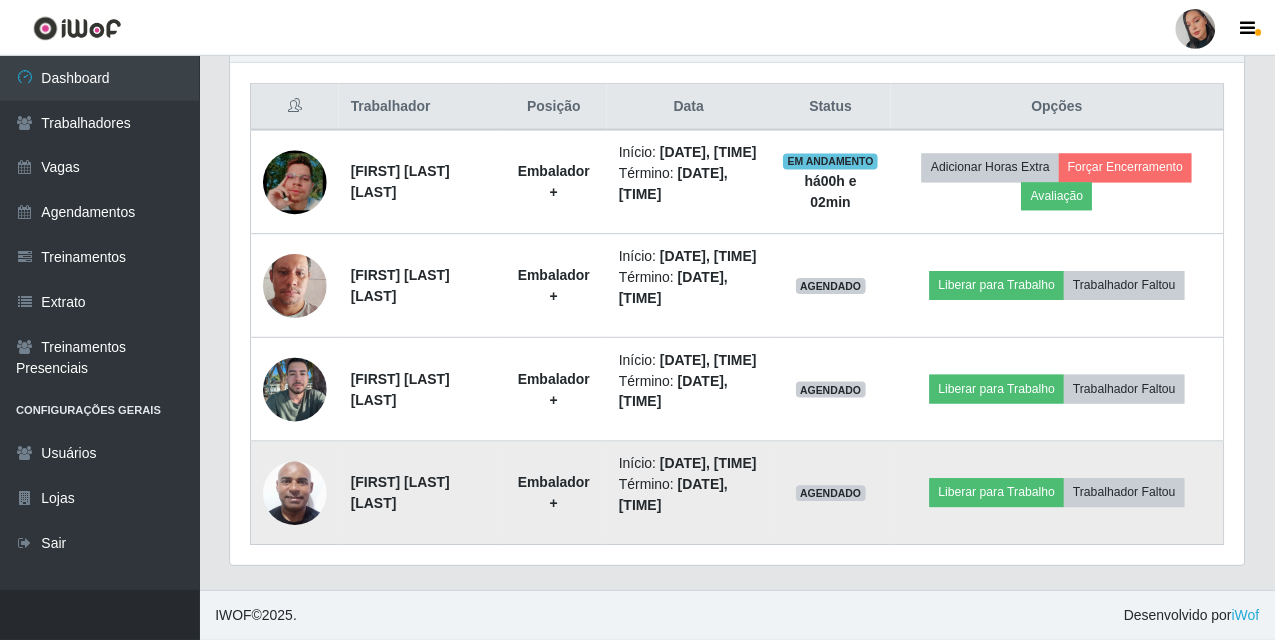 scroll, scrollTop: 999585, scrollLeft: 998987, axis: both 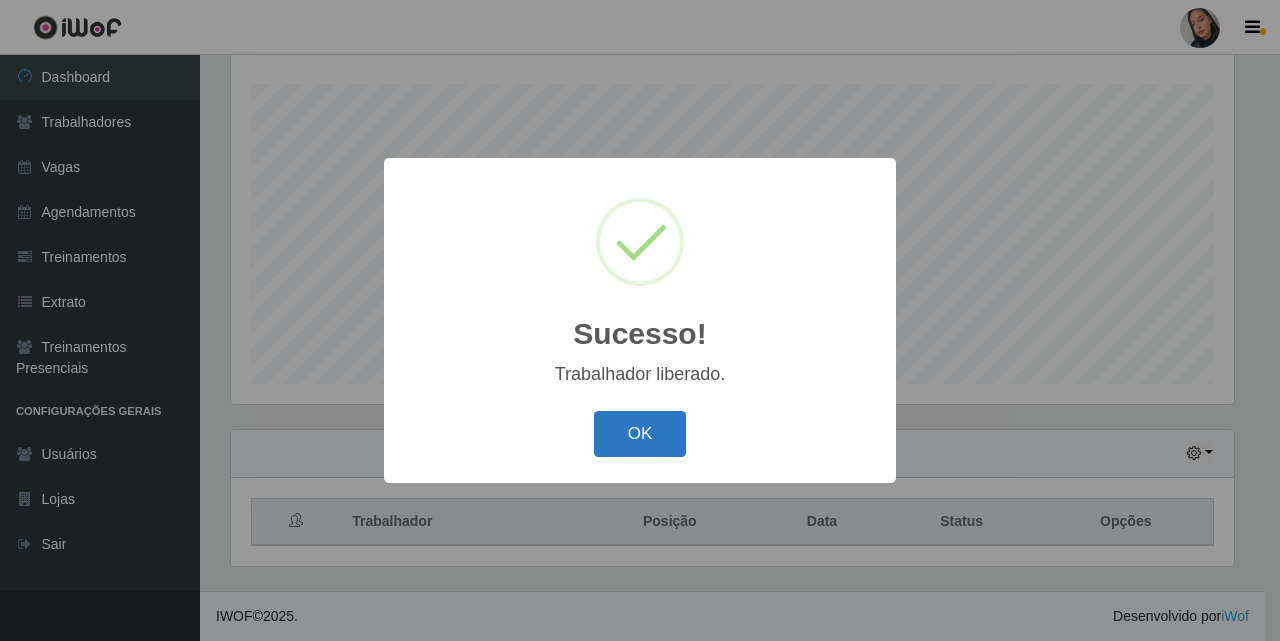 click on "OK" at bounding box center (640, 434) 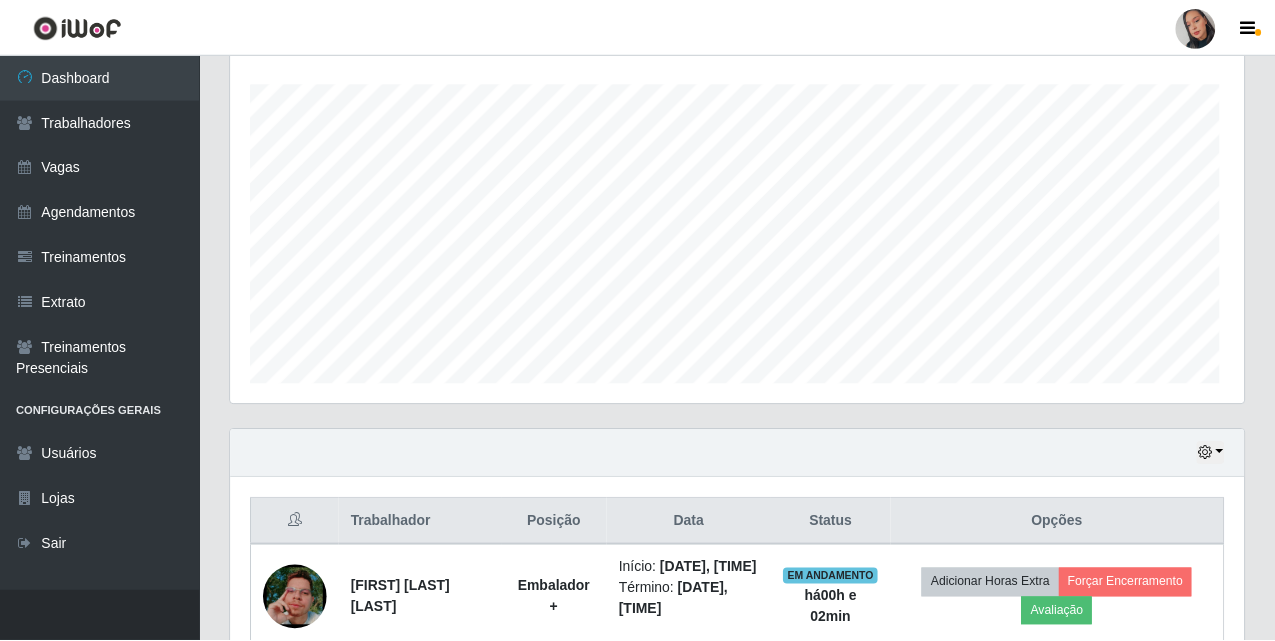 scroll, scrollTop: 999585, scrollLeft: 998987, axis: both 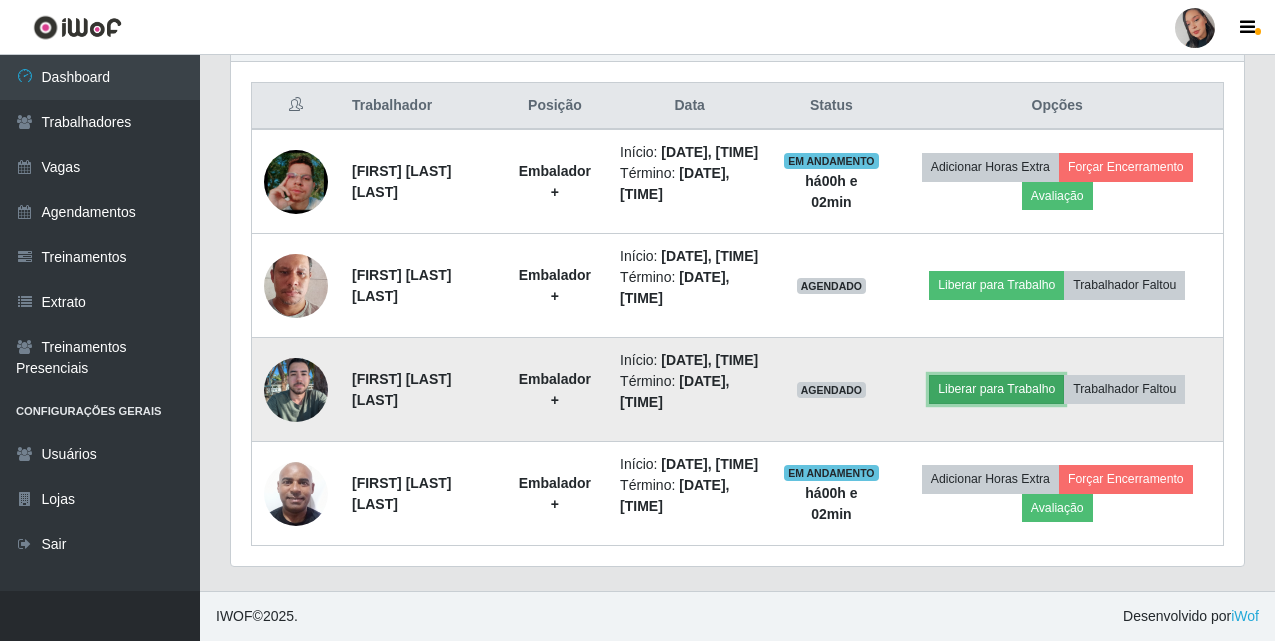 click on "Liberar para Trabalho" at bounding box center (996, 389) 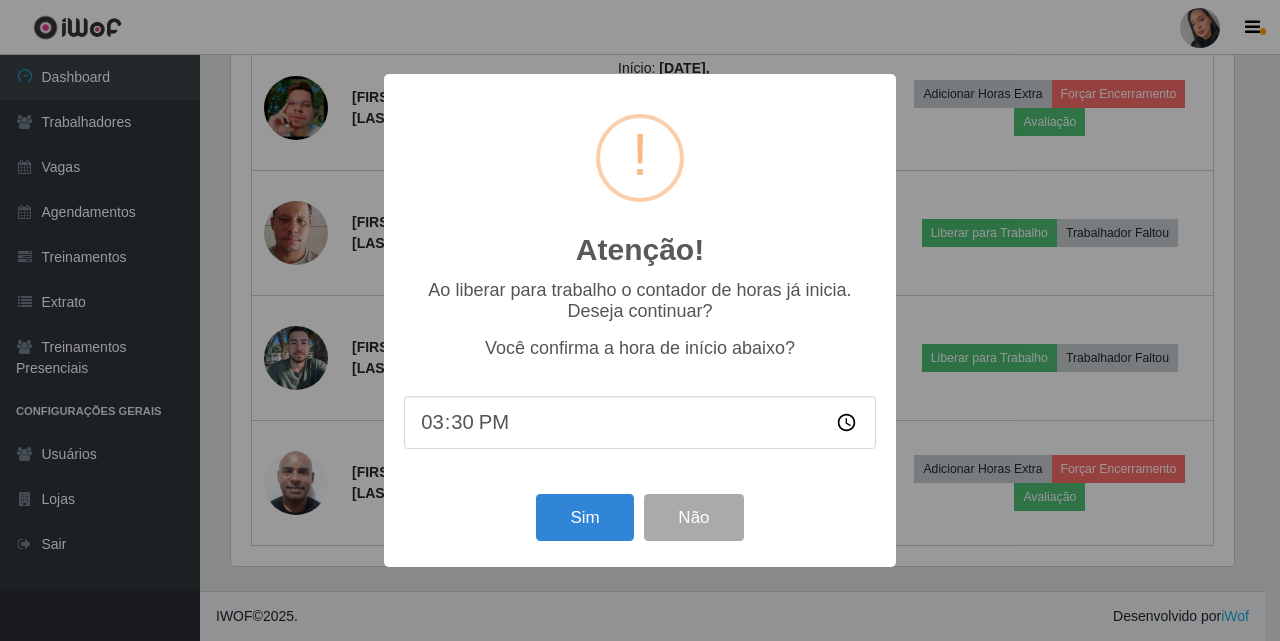 scroll, scrollTop: 999585, scrollLeft: 998997, axis: both 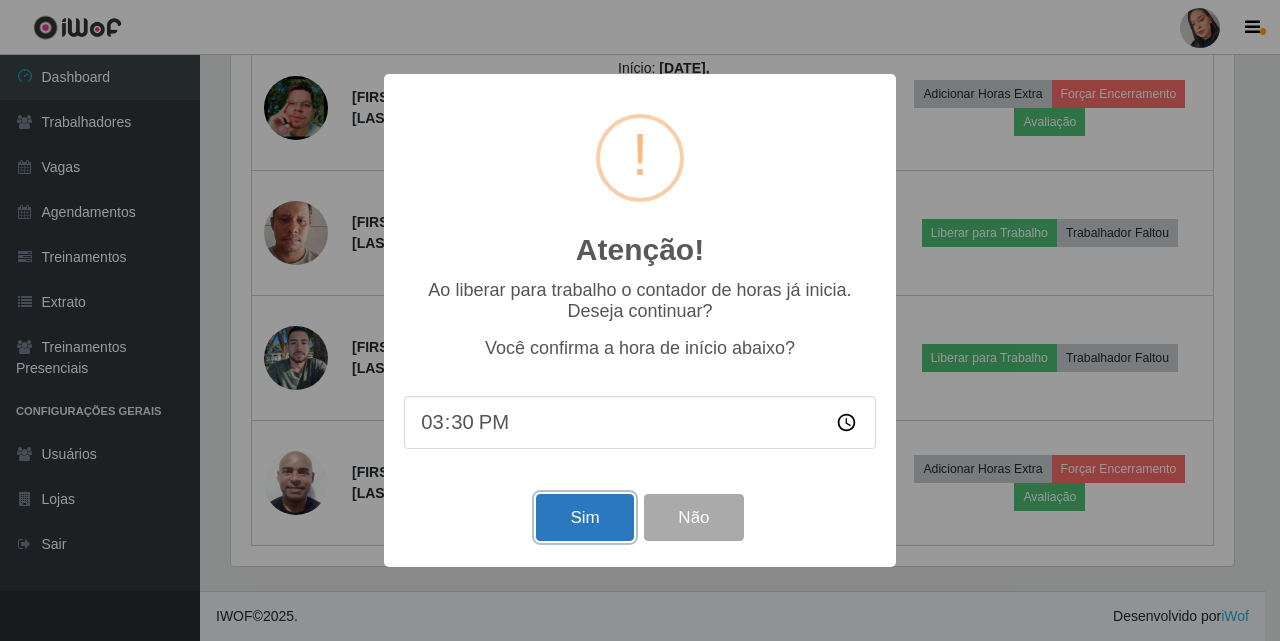 click on "Sim" at bounding box center (584, 517) 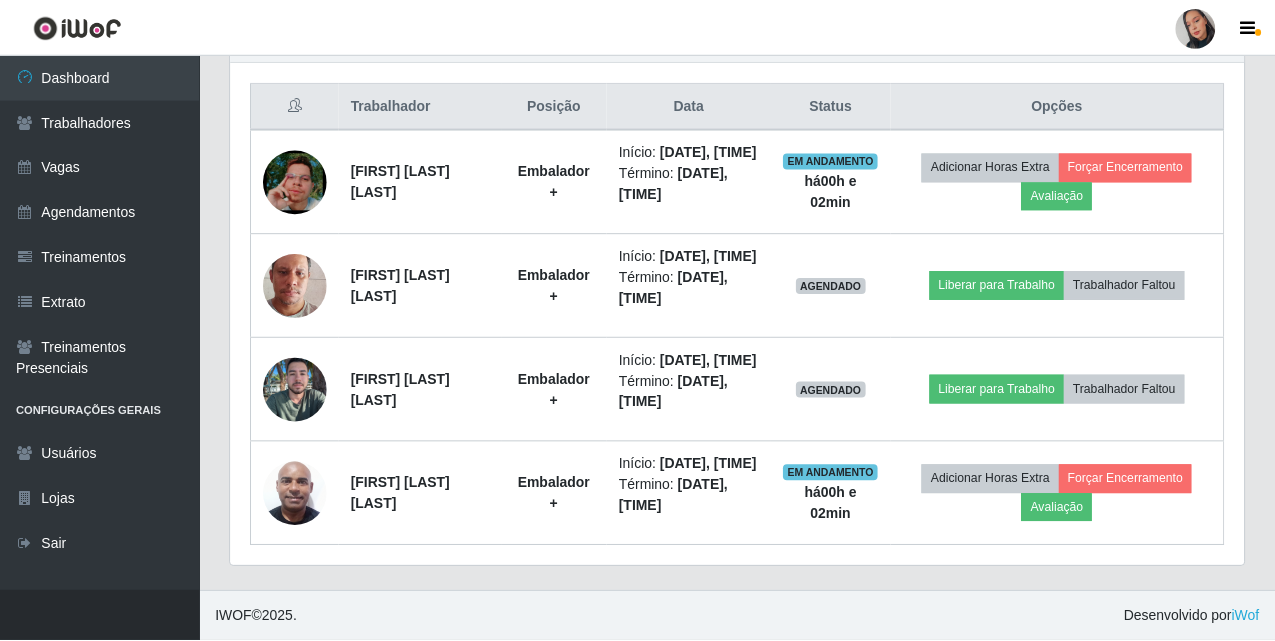 scroll, scrollTop: 999585, scrollLeft: 998987, axis: both 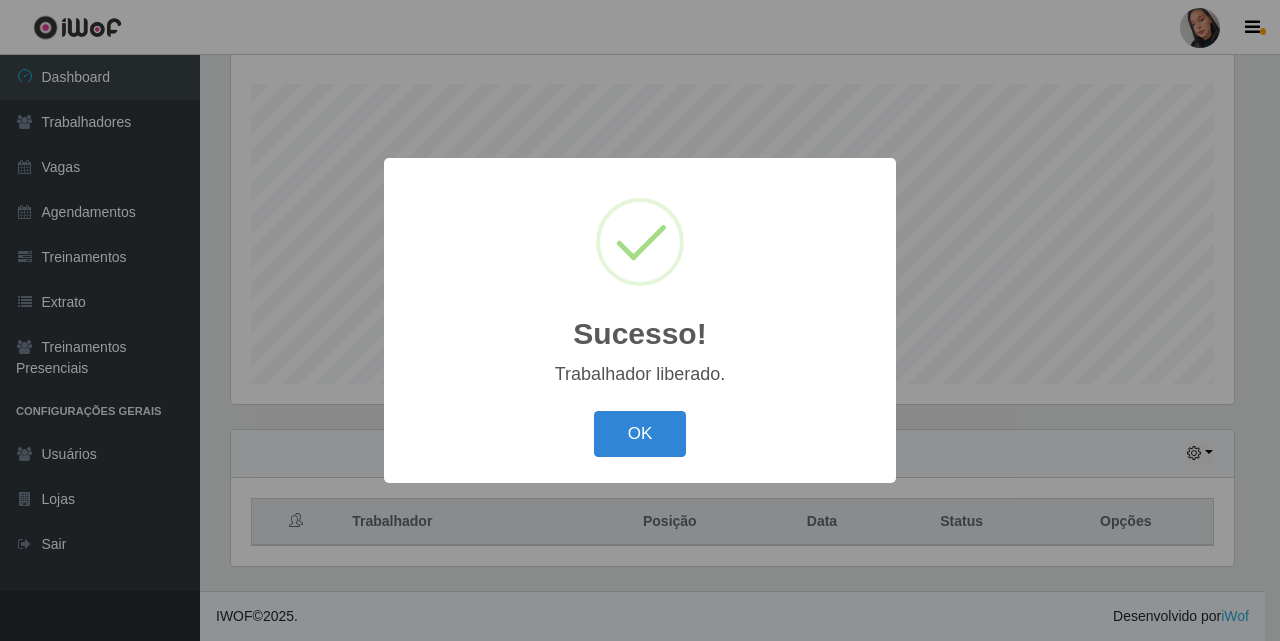 click on "OK Cancel" at bounding box center [640, 433] 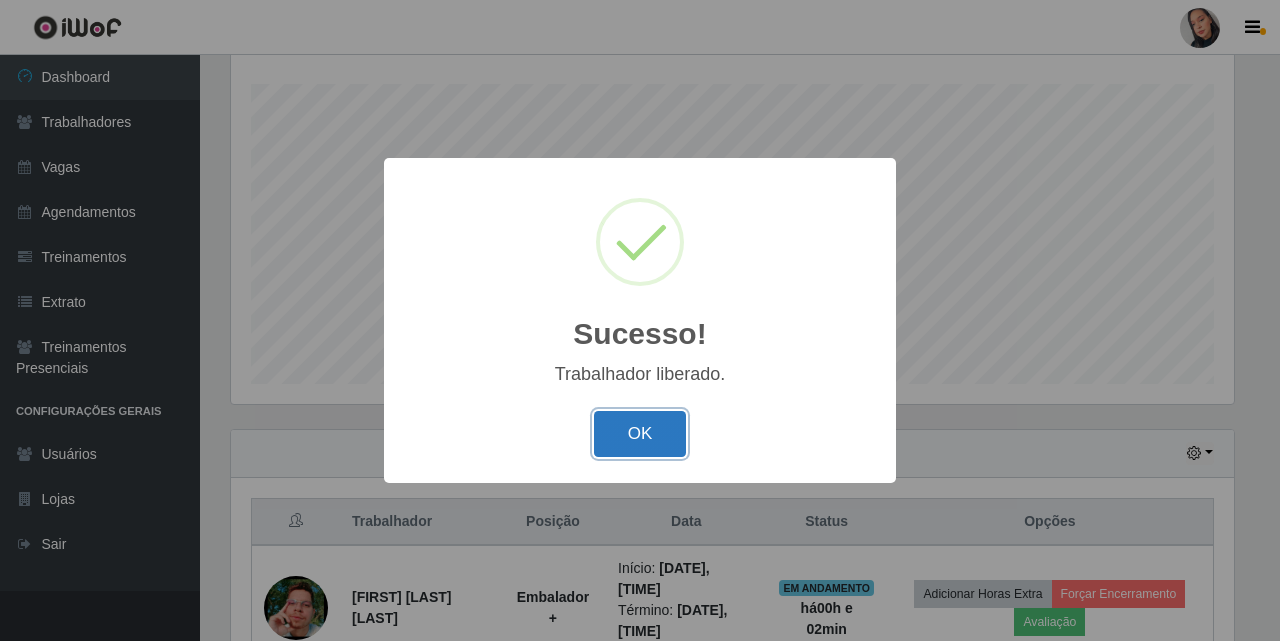 click on "OK" at bounding box center [640, 434] 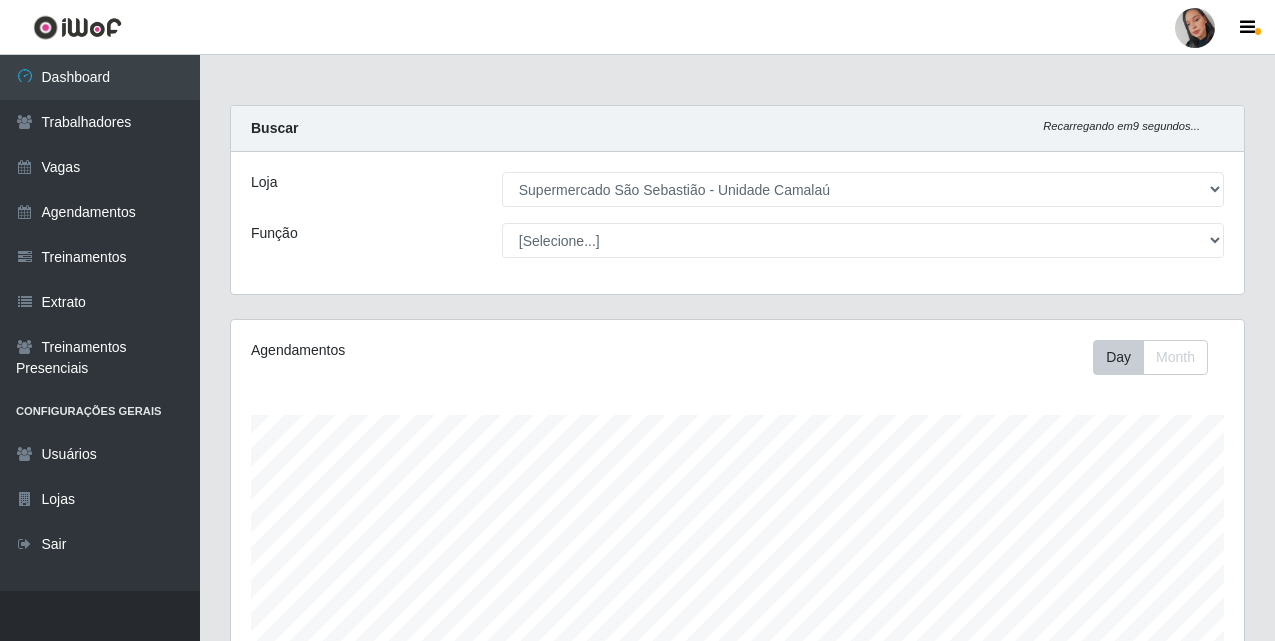 click on "Perfil  Alterar Senha  Sair" at bounding box center [1195, 28] 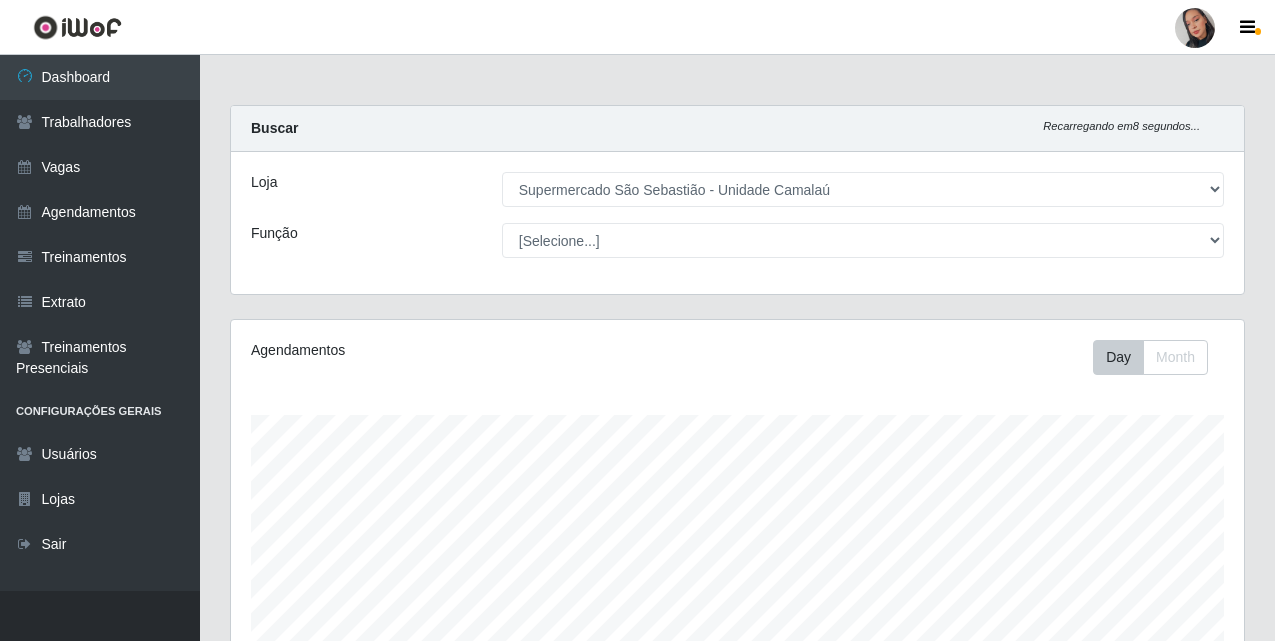 click on "Perfil  Alterar Senha  Sair" at bounding box center (1195, 28) 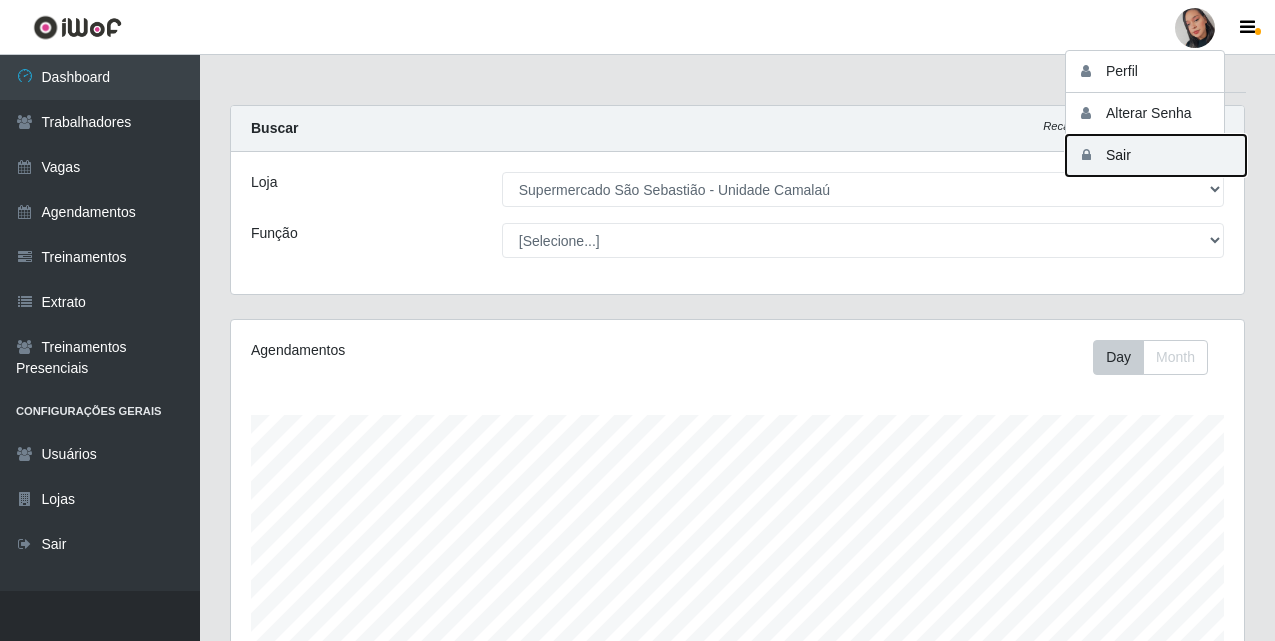 click on "Sair" at bounding box center (1156, 155) 